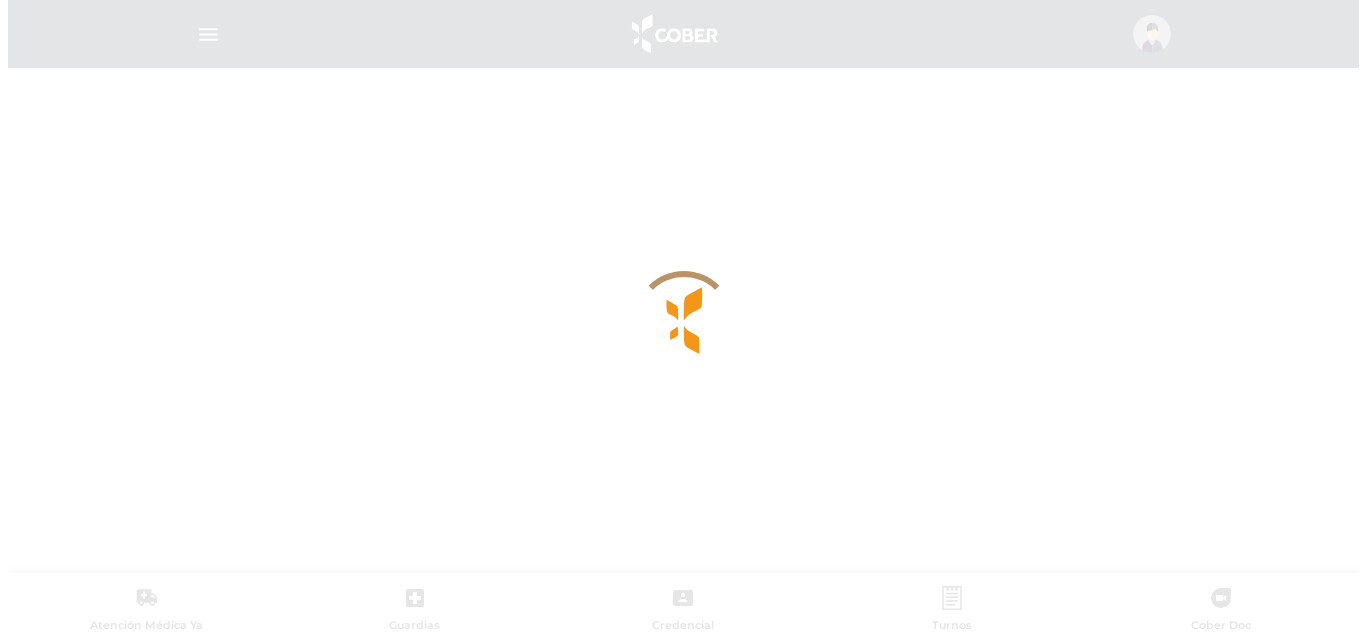 scroll, scrollTop: 0, scrollLeft: 0, axis: both 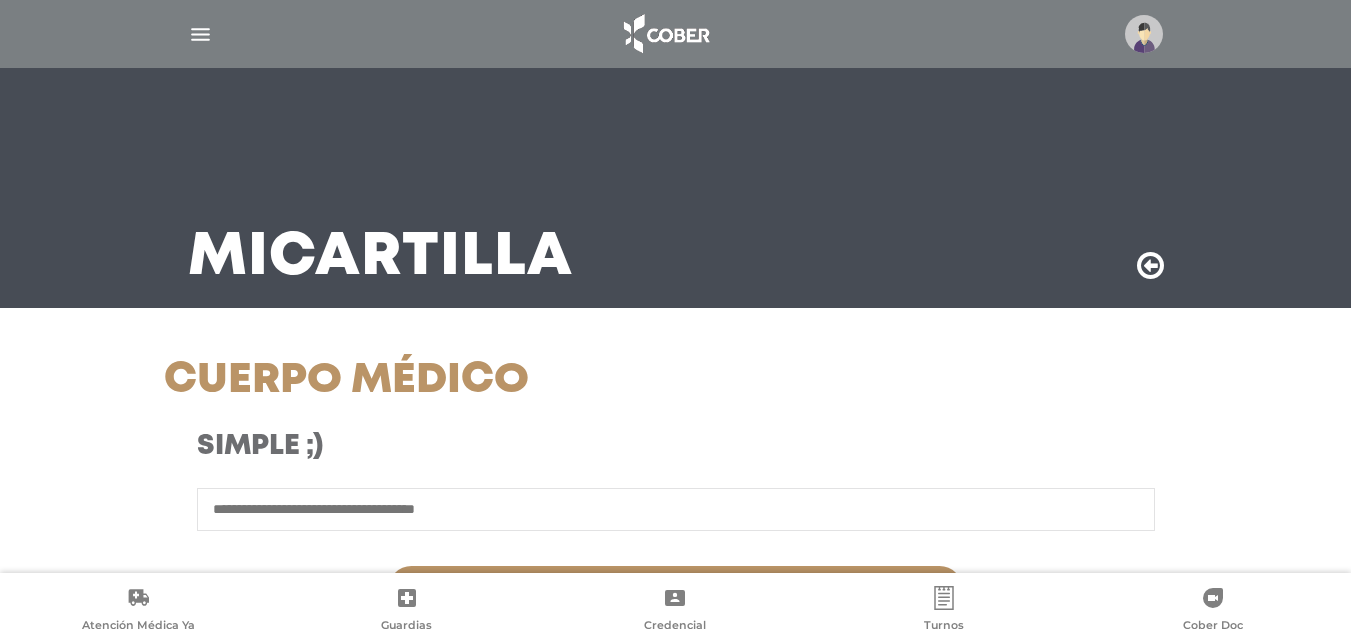 click at bounding box center (1144, 34) 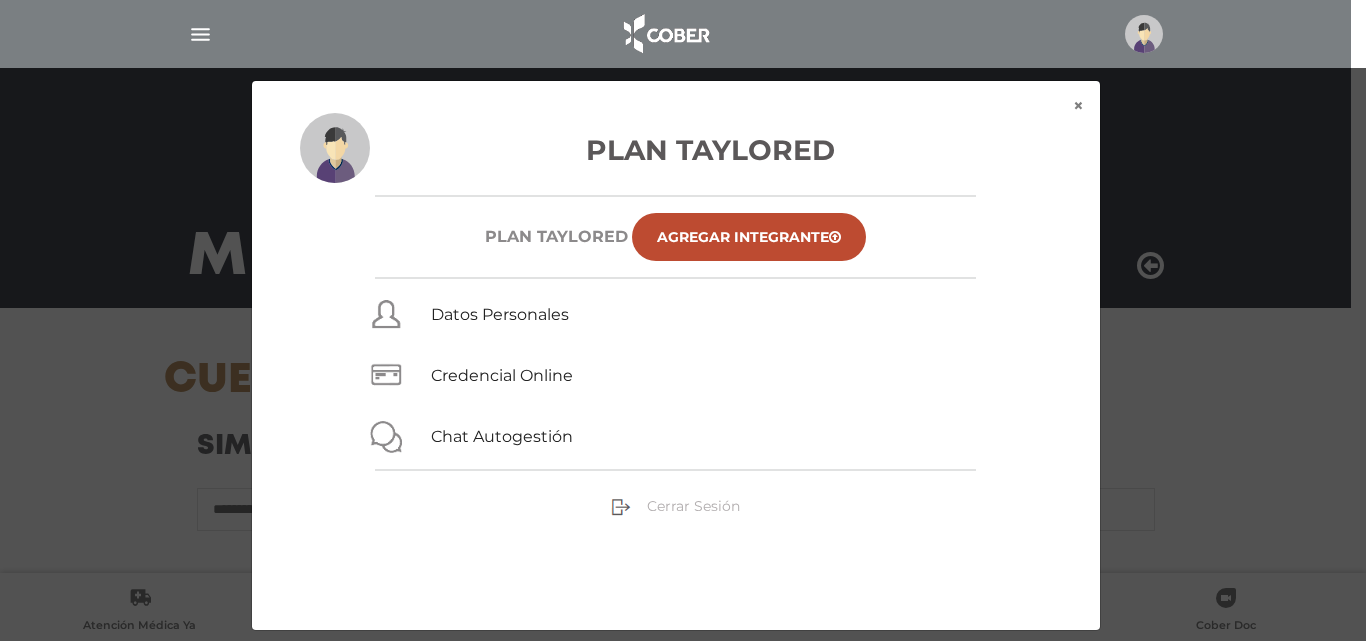 click on "Cerrar Sesión" at bounding box center (693, 506) 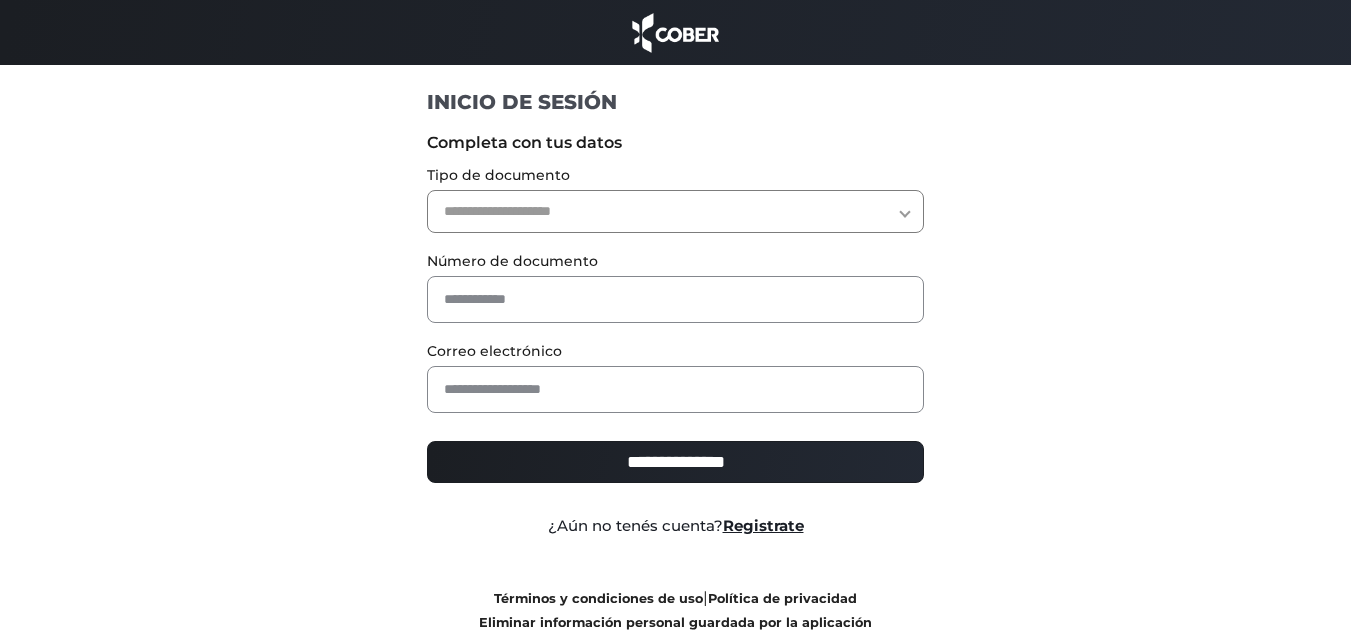 scroll, scrollTop: 0, scrollLeft: 0, axis: both 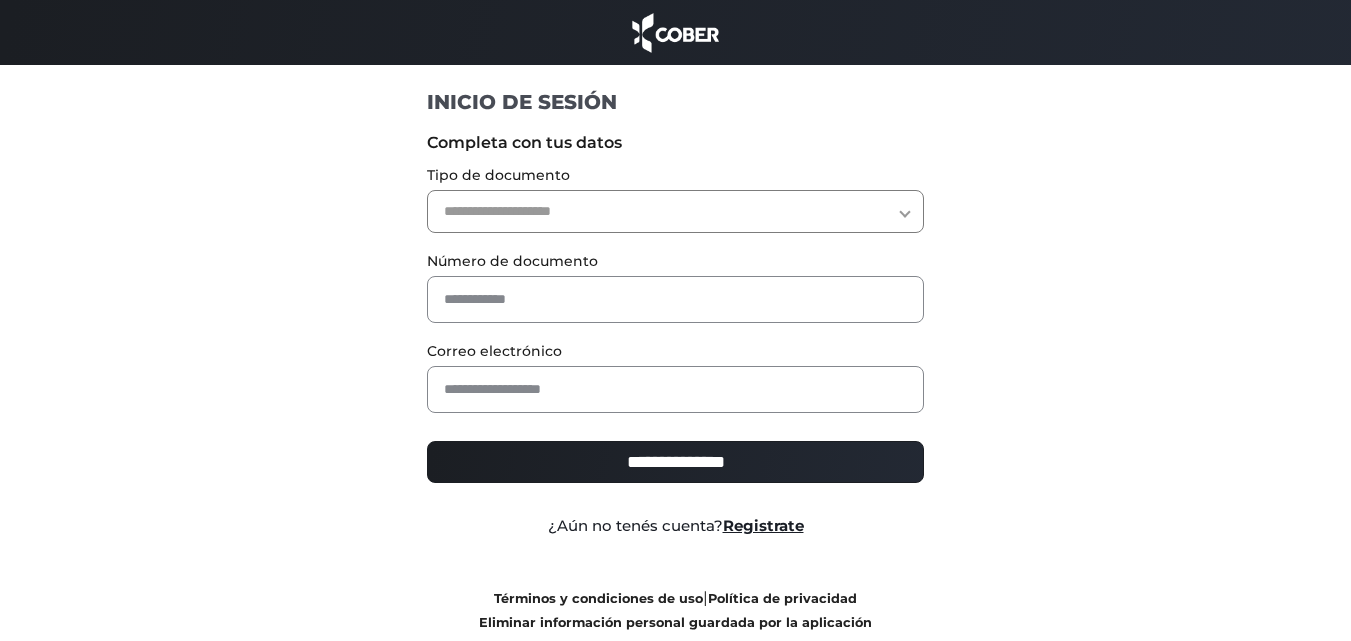 click on "**********" at bounding box center [675, 211] 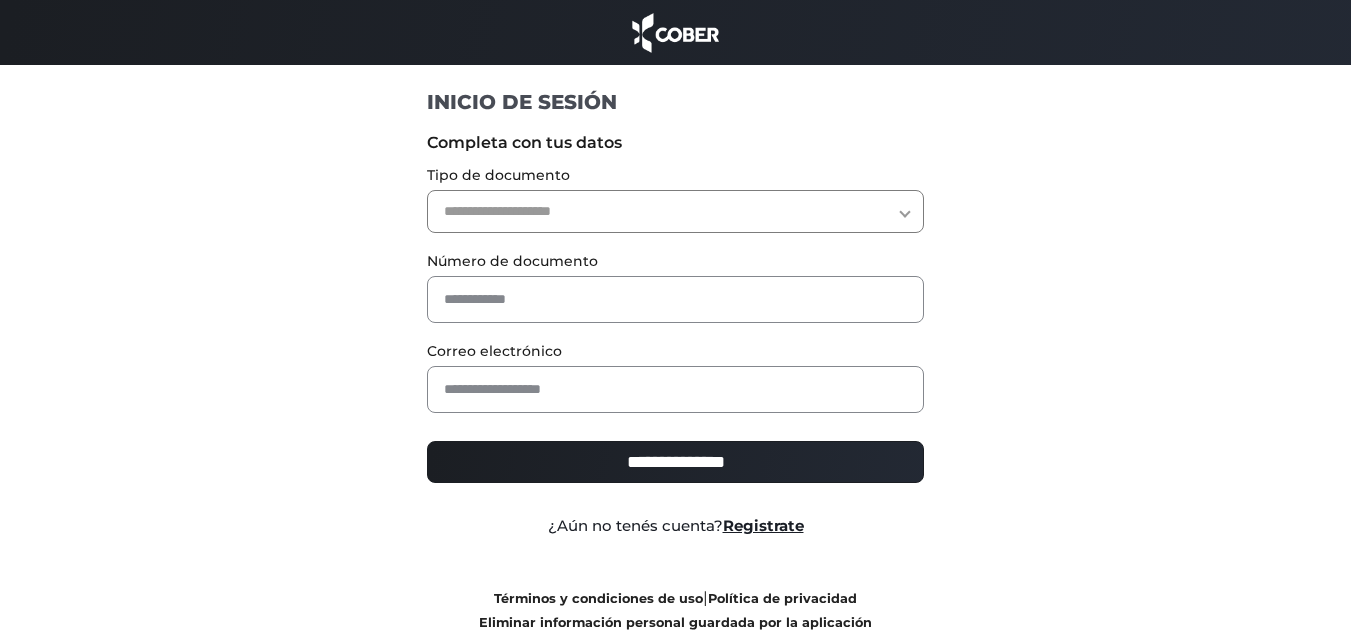 select on "***" 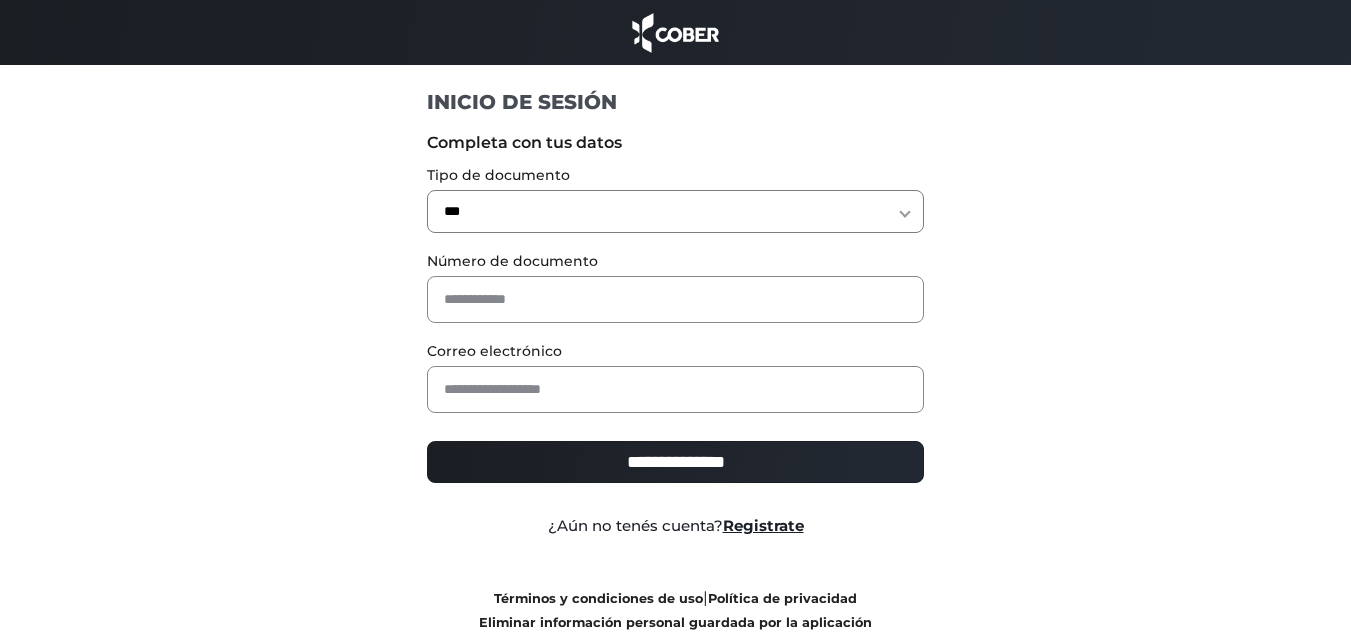 click on "**********" at bounding box center [675, 211] 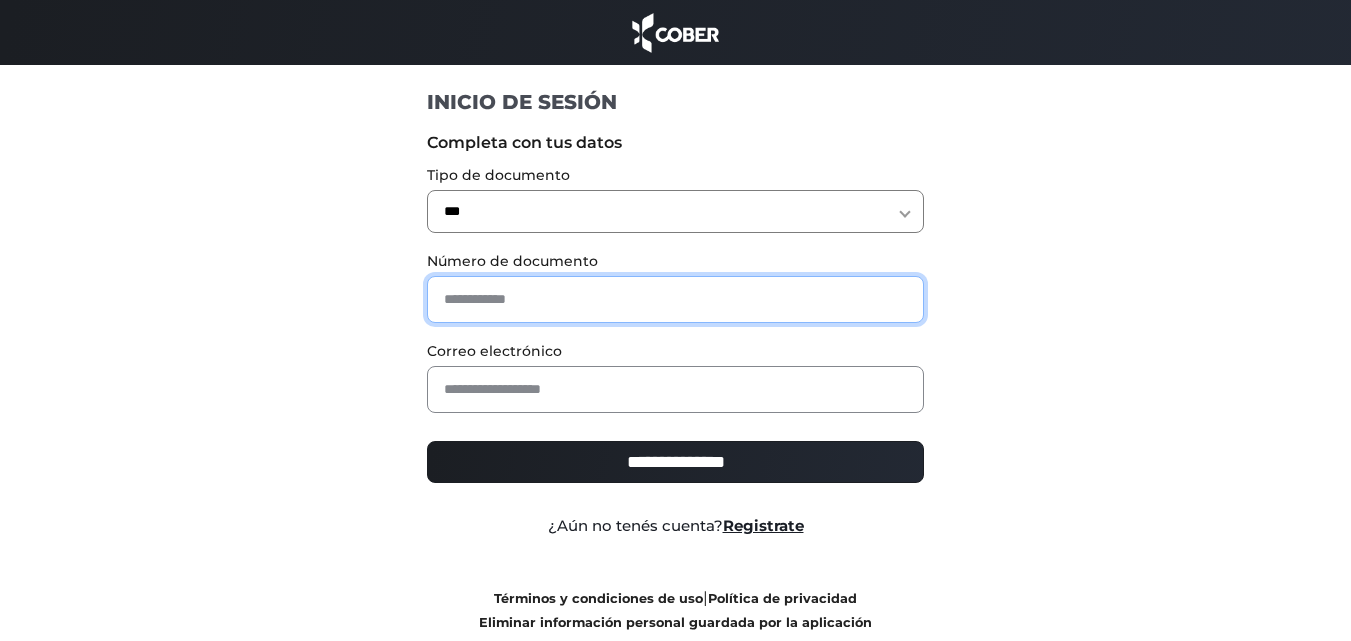 click at bounding box center [675, 299] 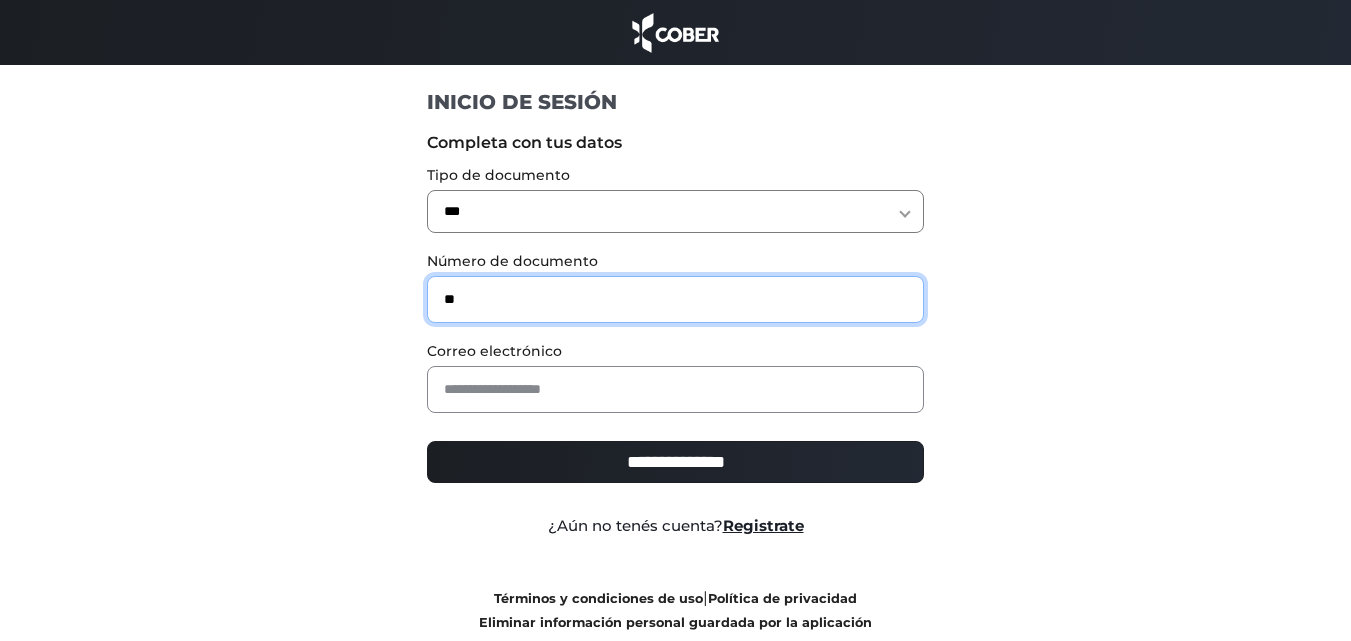 type on "**" 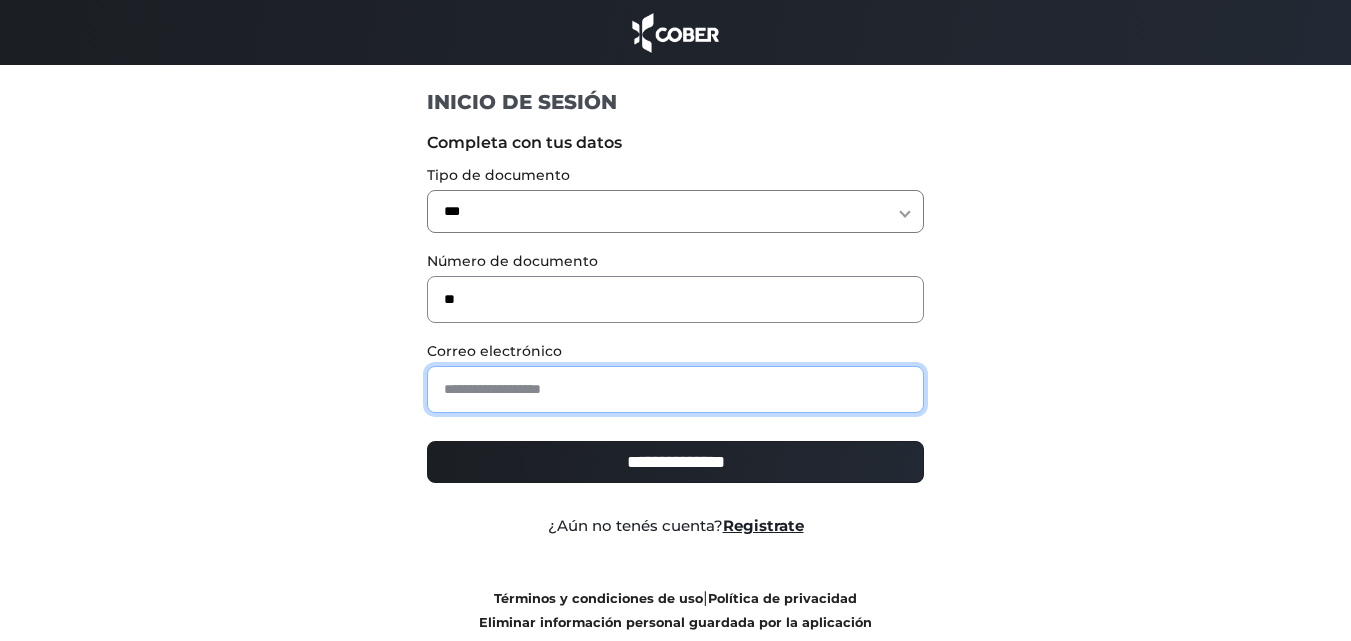 click at bounding box center (675, 389) 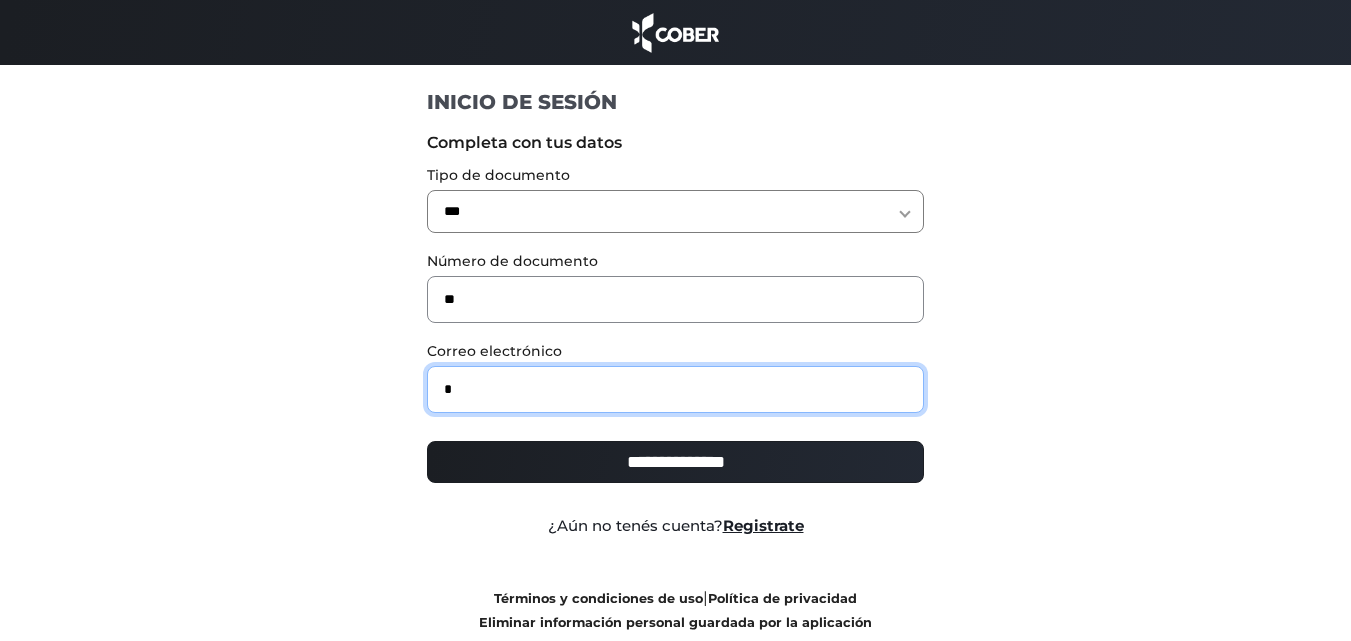 type on "**********" 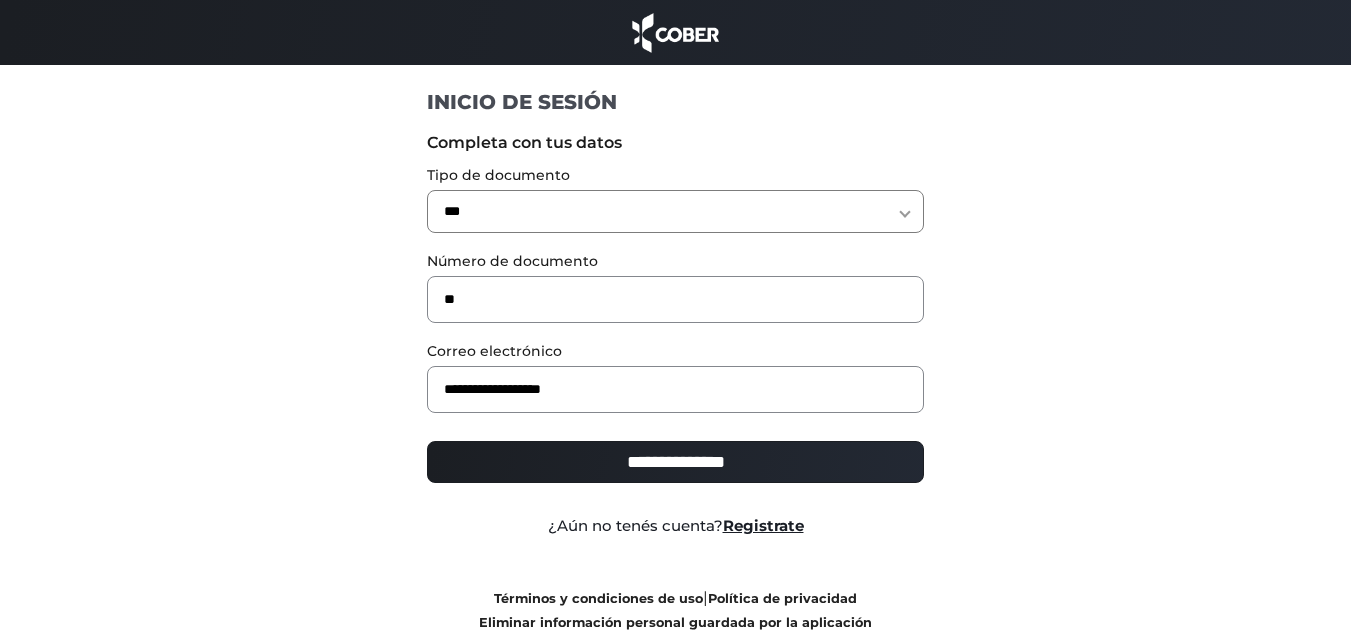 click on "**********" at bounding box center [675, 462] 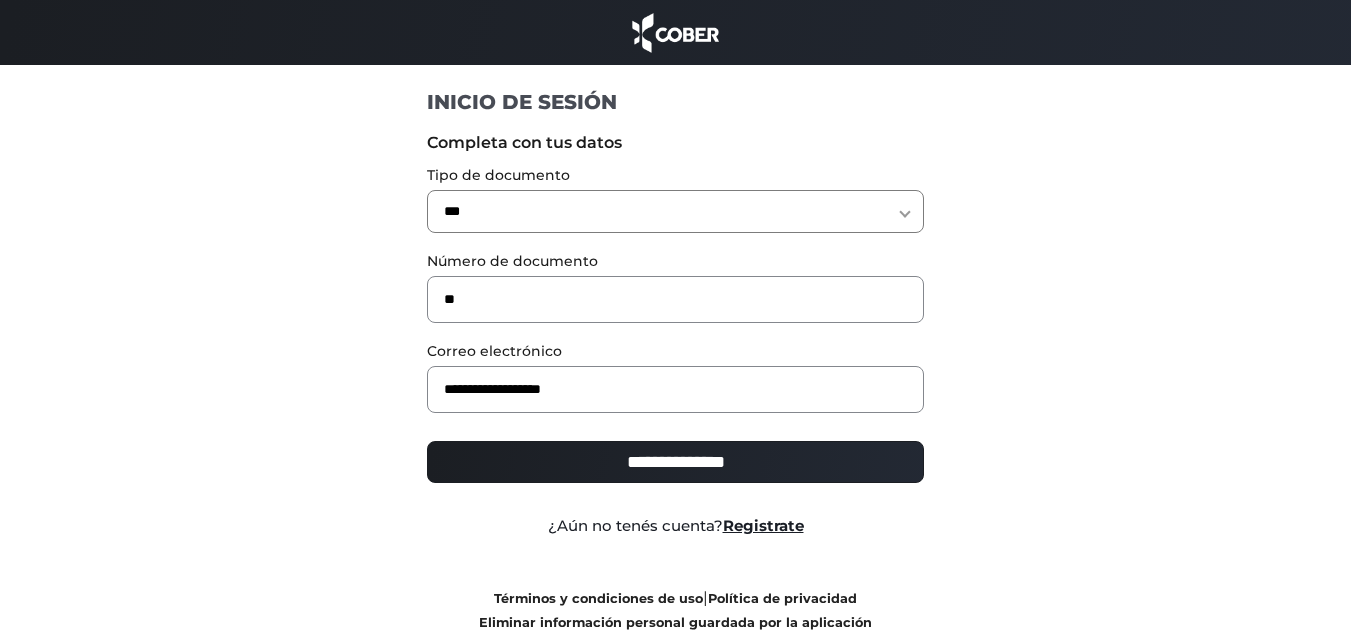 type on "**********" 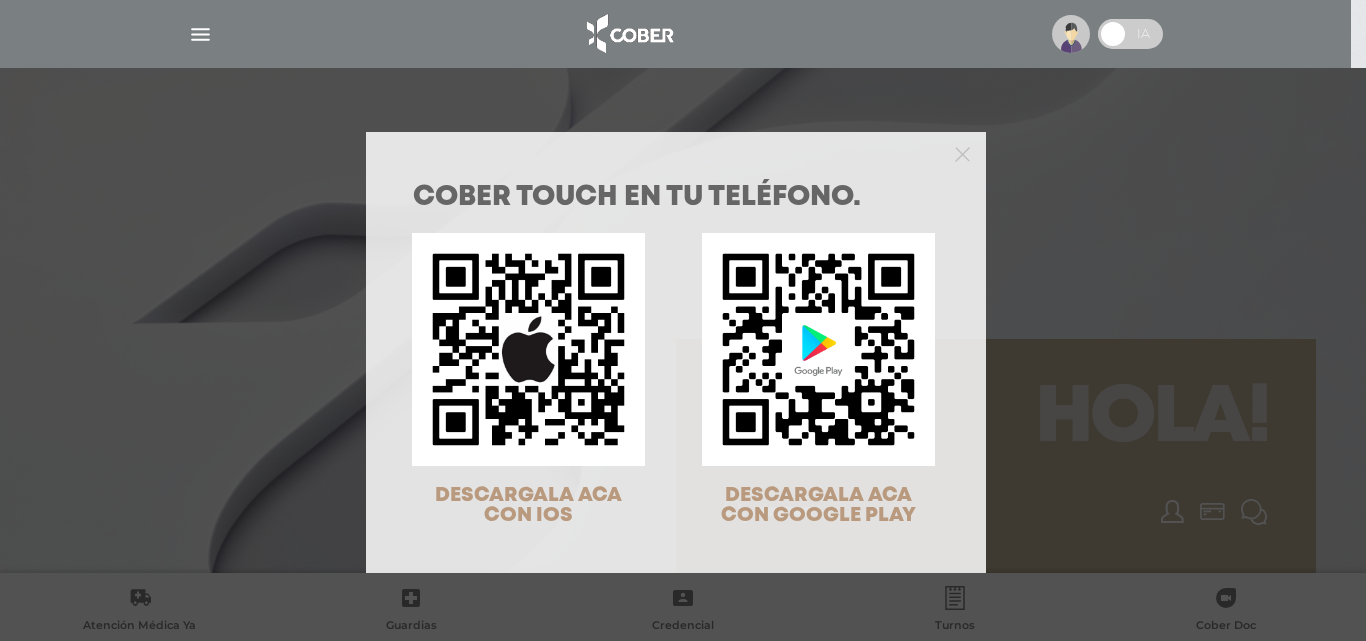 scroll, scrollTop: 0, scrollLeft: 0, axis: both 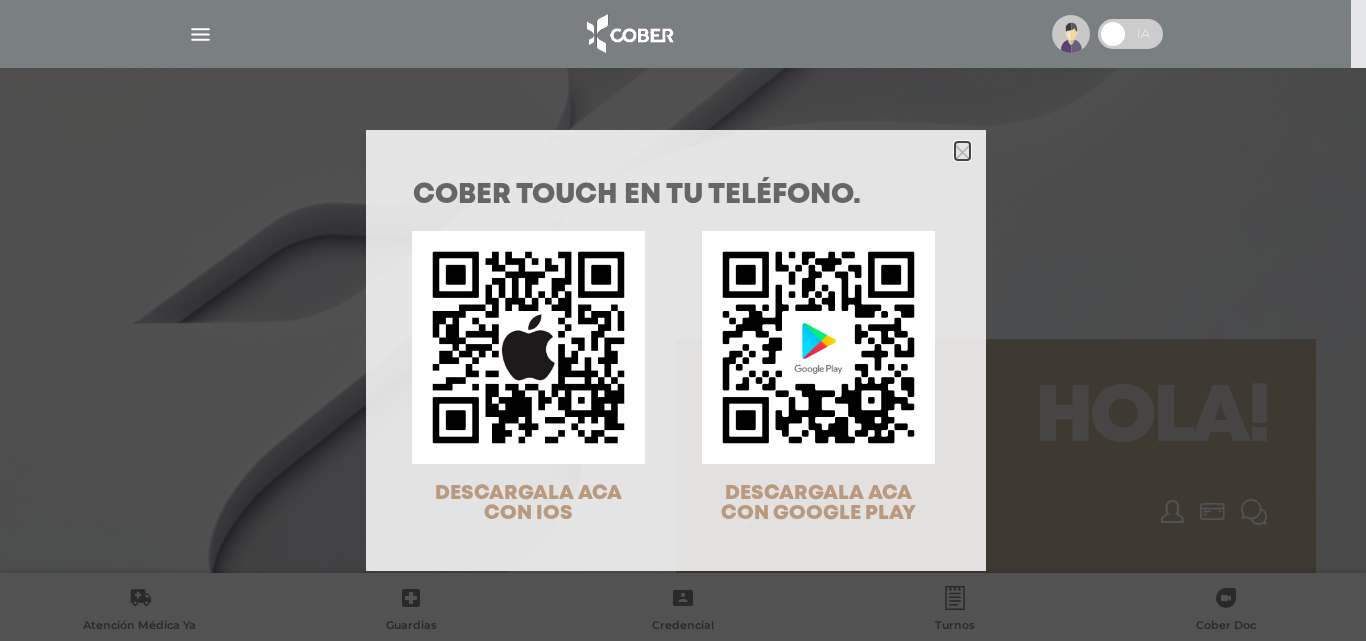 click 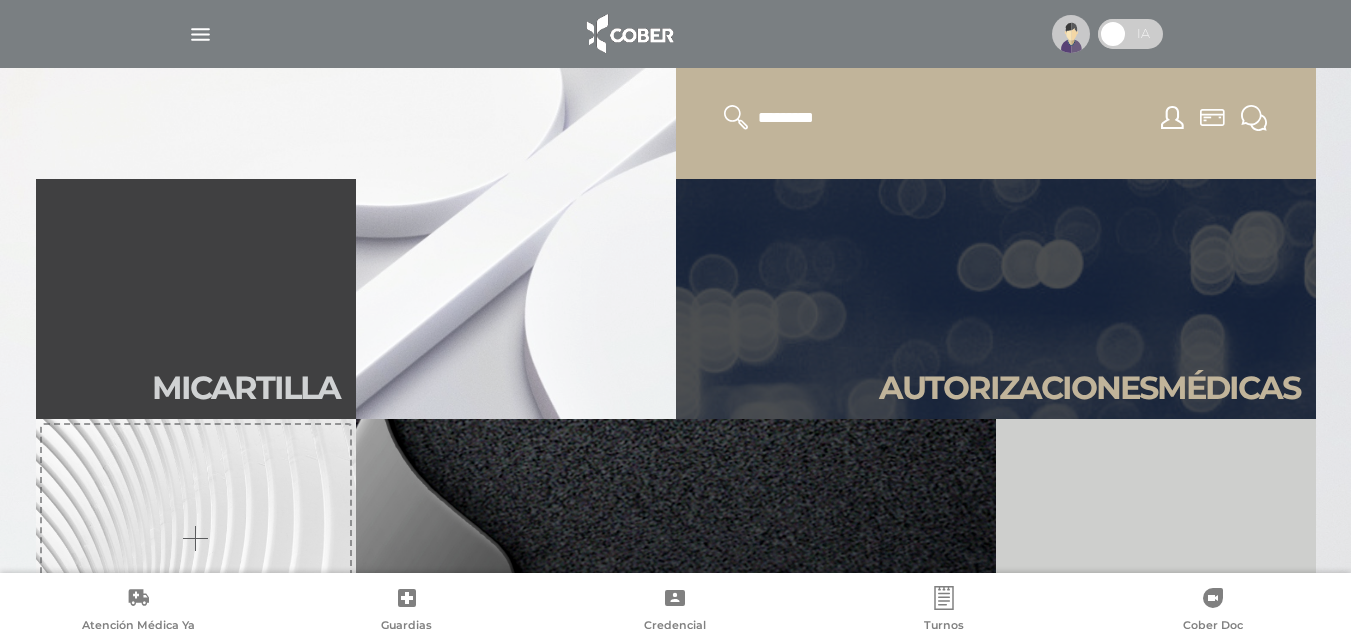 scroll, scrollTop: 393, scrollLeft: 0, axis: vertical 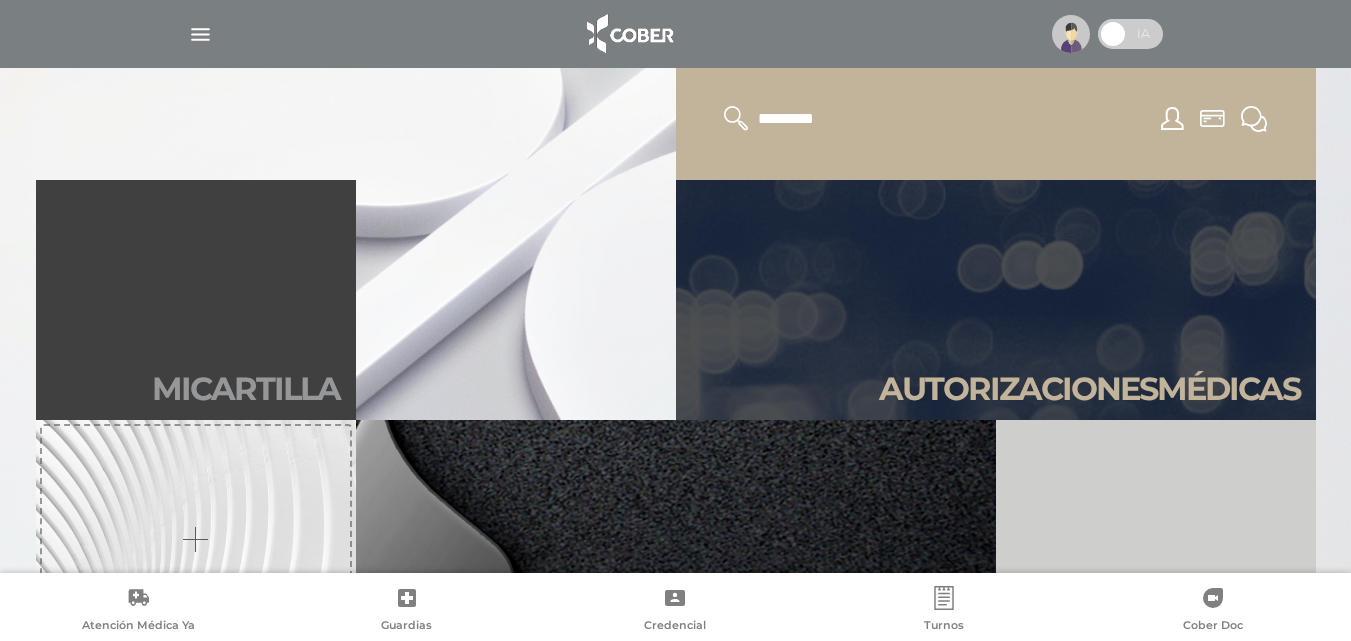 click on "Mi  car tilla" at bounding box center (196, 300) 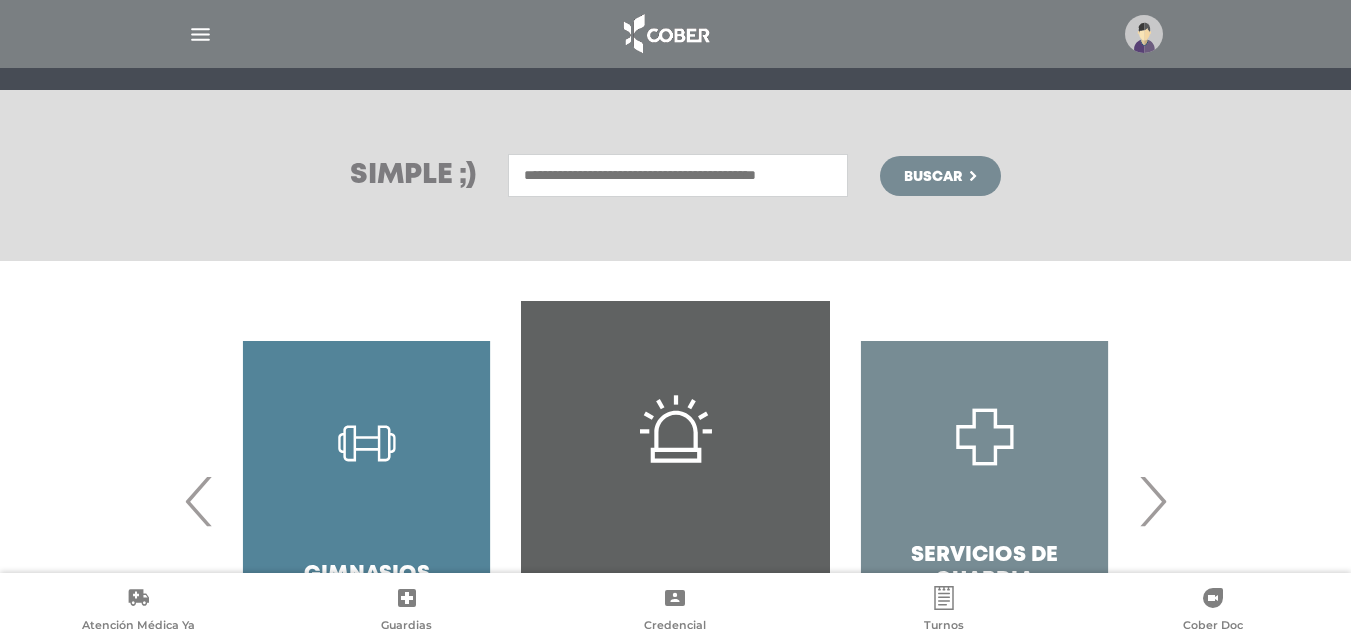 scroll, scrollTop: 386, scrollLeft: 0, axis: vertical 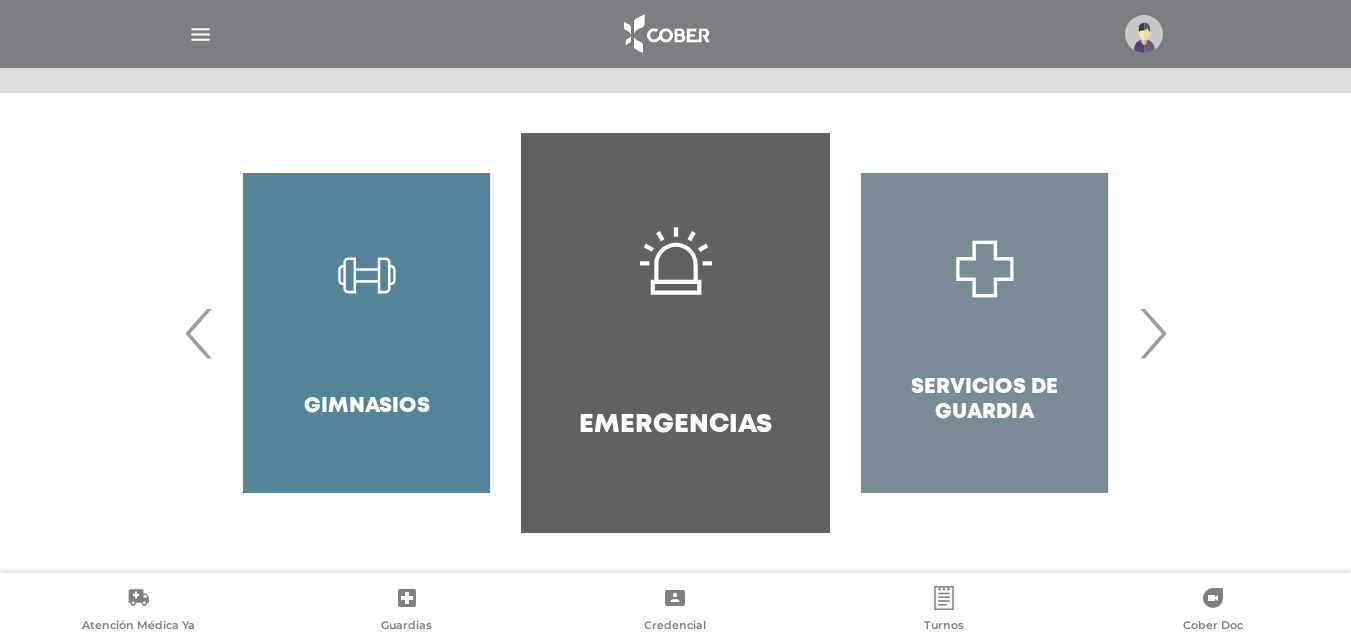 click on "›" at bounding box center [1152, 333] 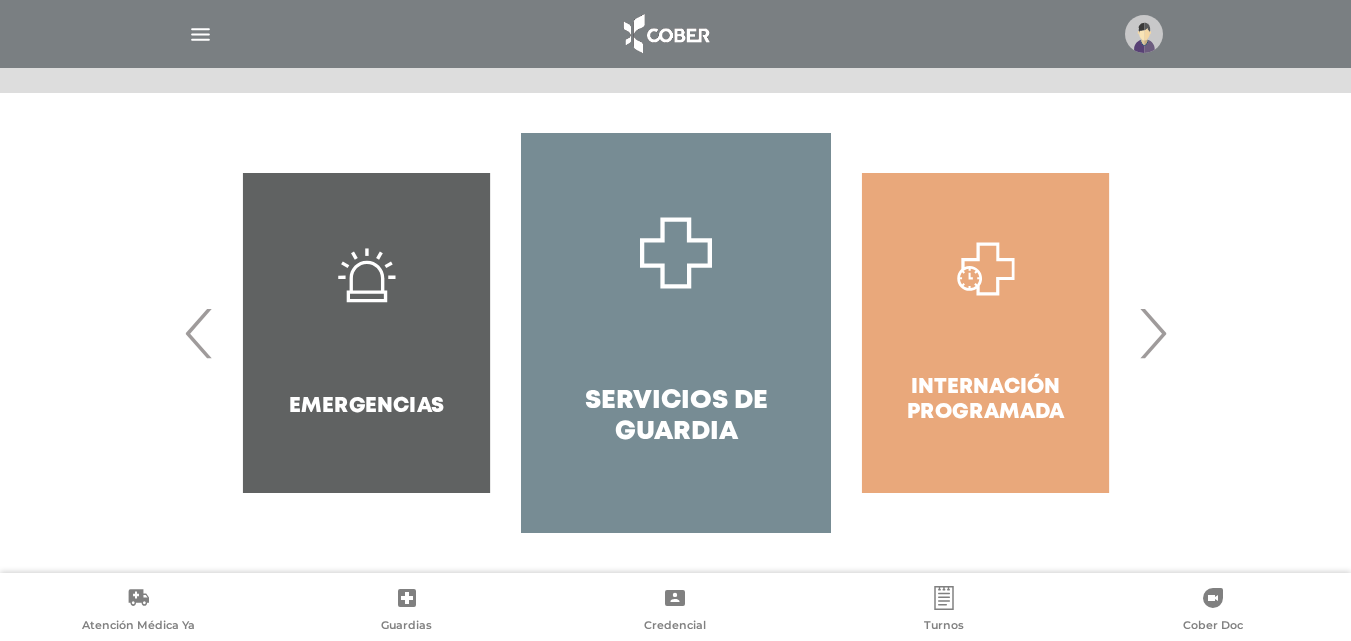 click on "›" at bounding box center [1152, 333] 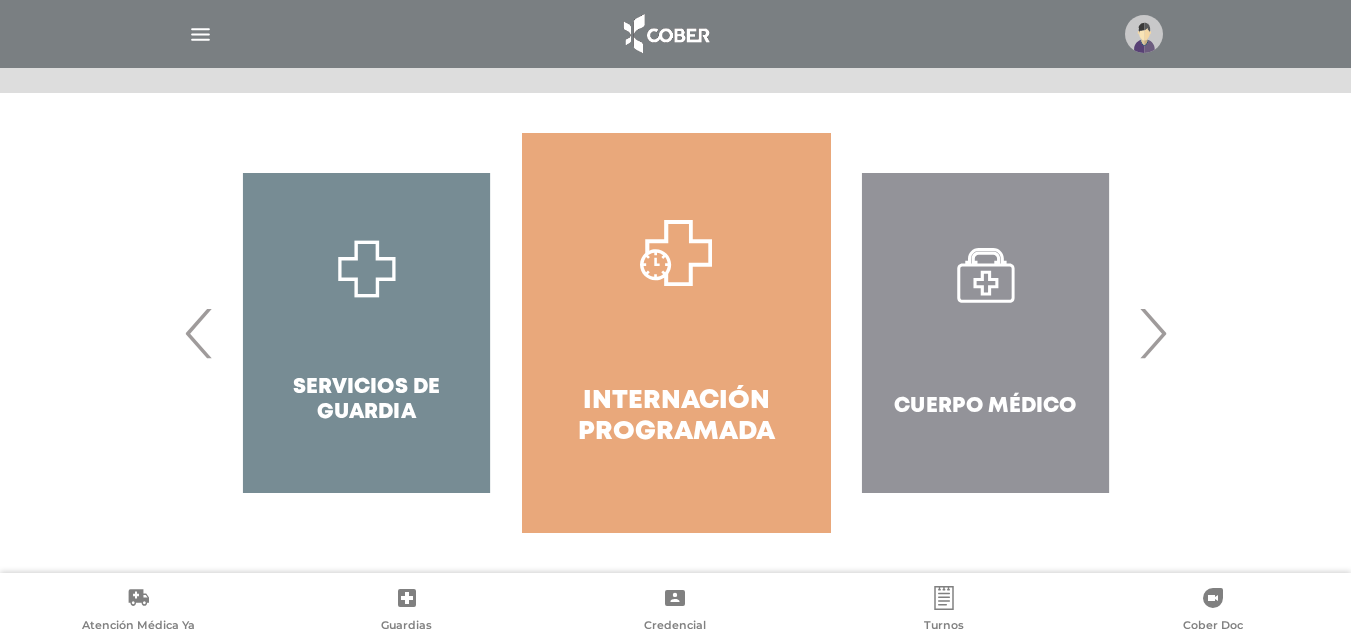 click on "›" at bounding box center [1152, 333] 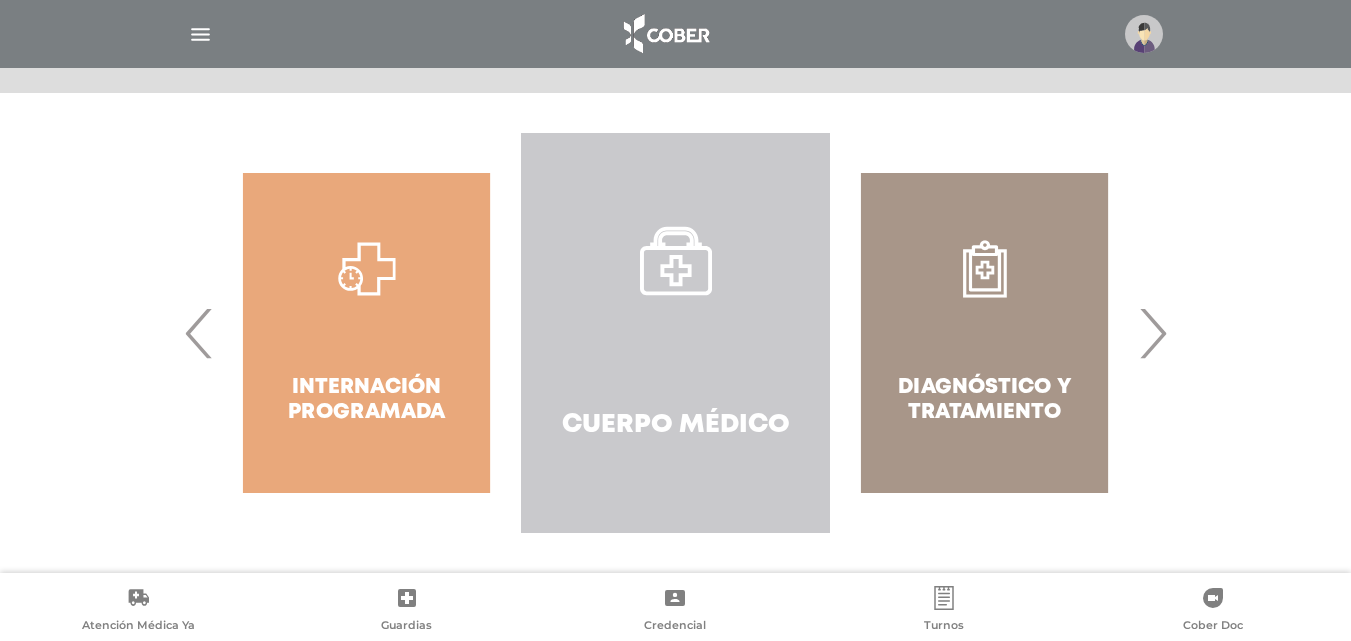 click on "Cuerpo Médico" at bounding box center (675, 333) 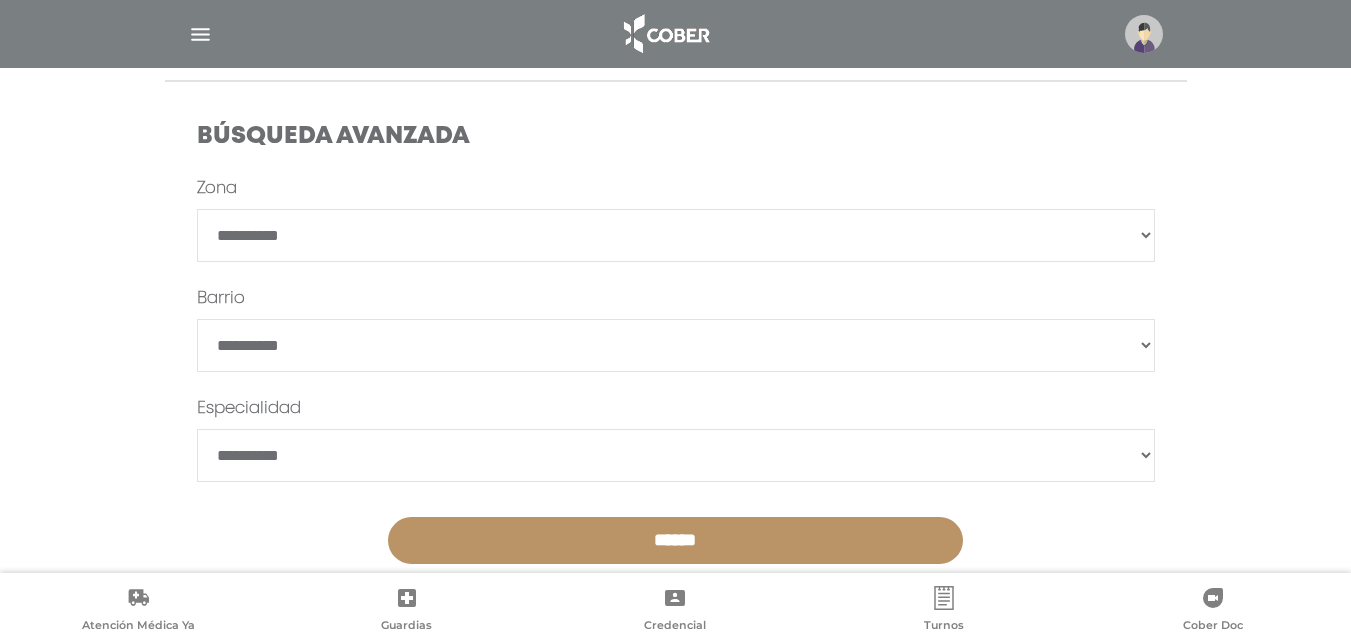 scroll, scrollTop: 572, scrollLeft: 0, axis: vertical 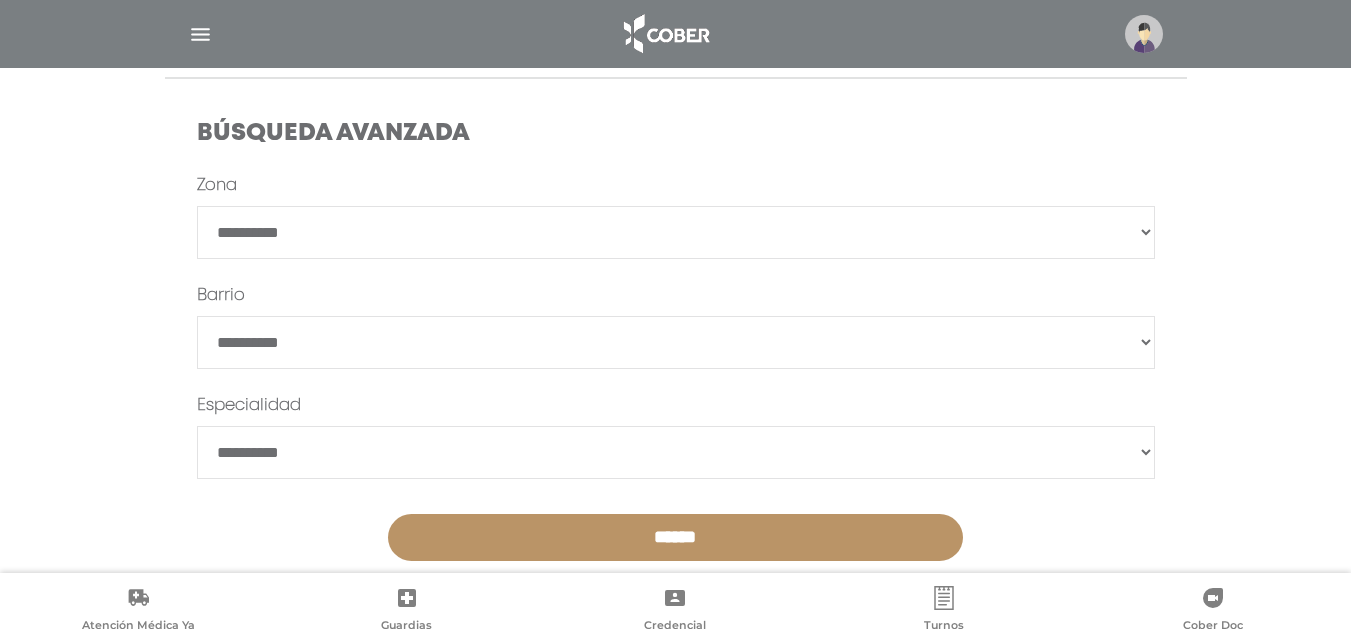 click on "**********" at bounding box center [676, 232] 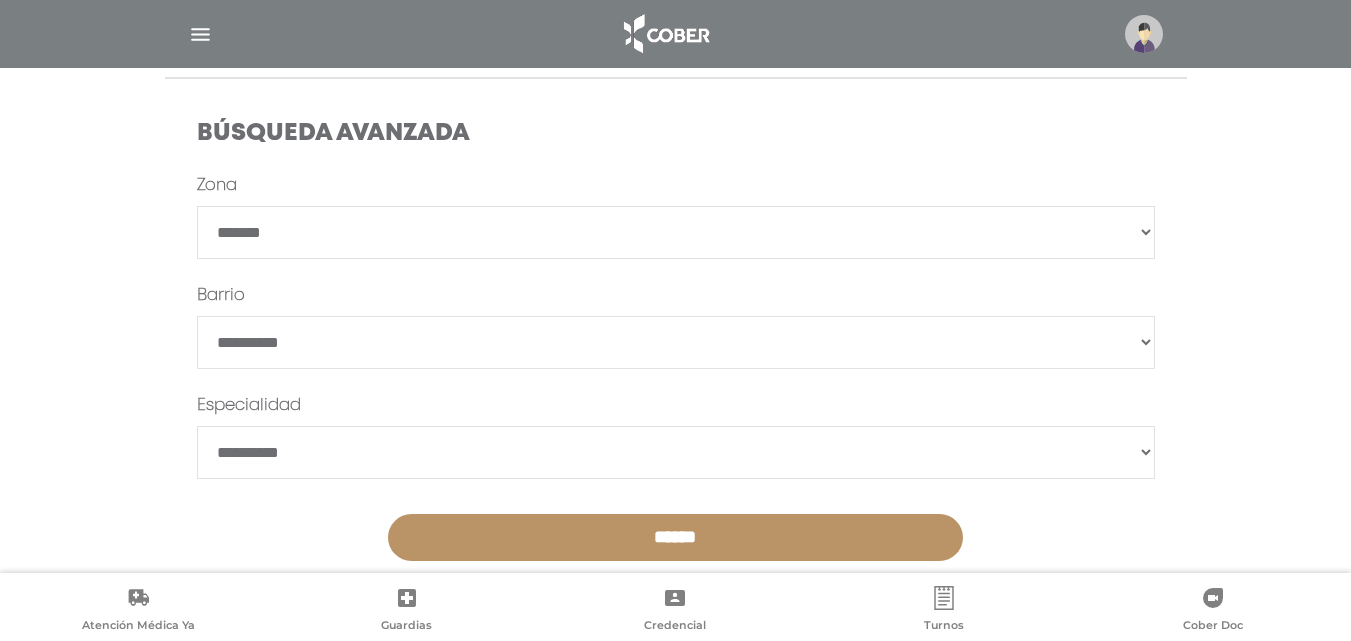 click on "**********" at bounding box center (676, 232) 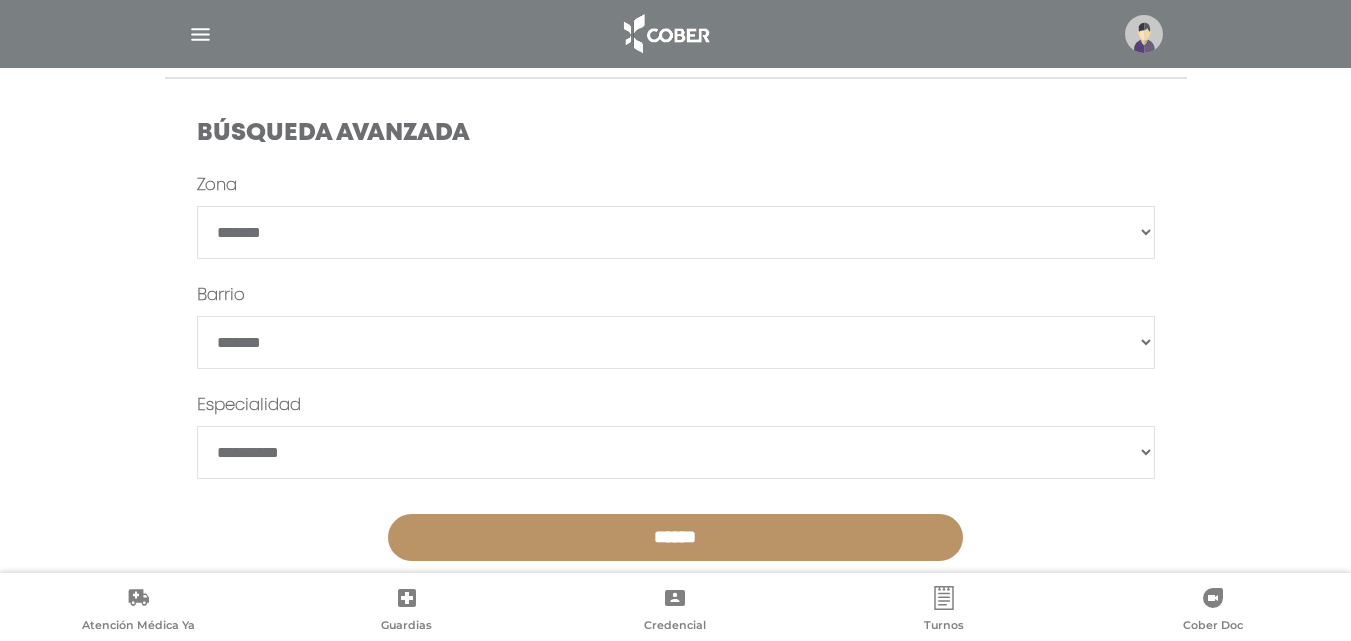 click on "*******" at bounding box center (676, 342) 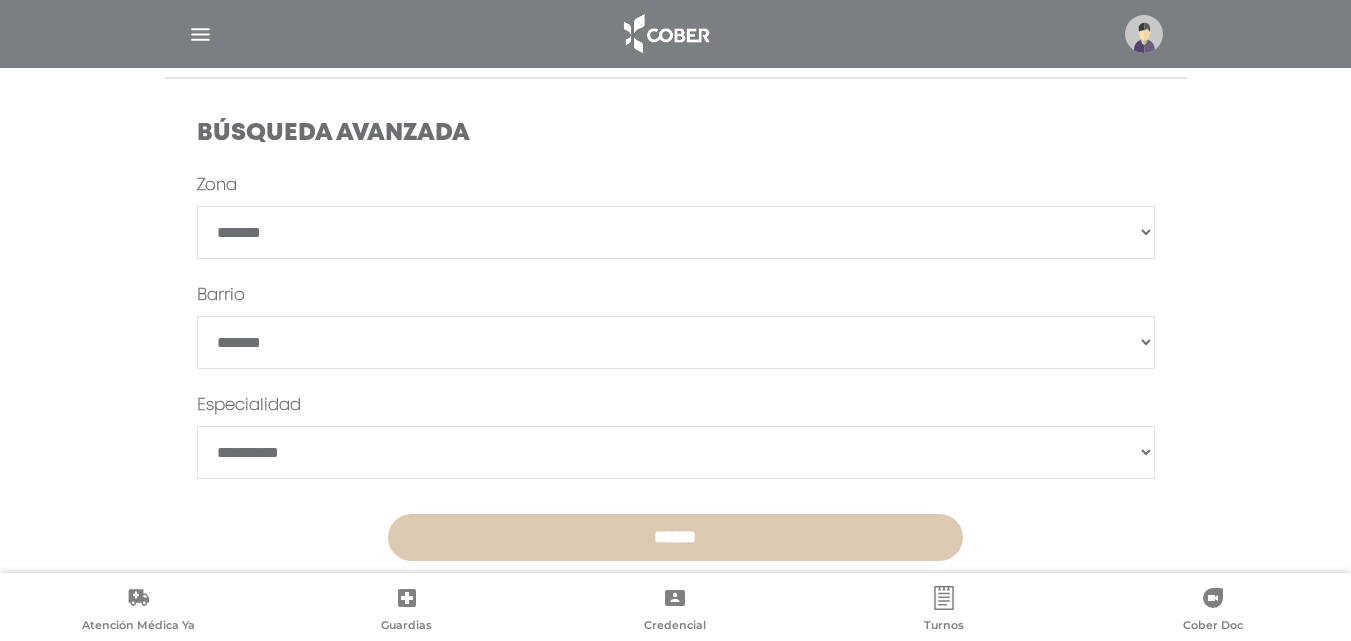 click on "******" at bounding box center (675, 537) 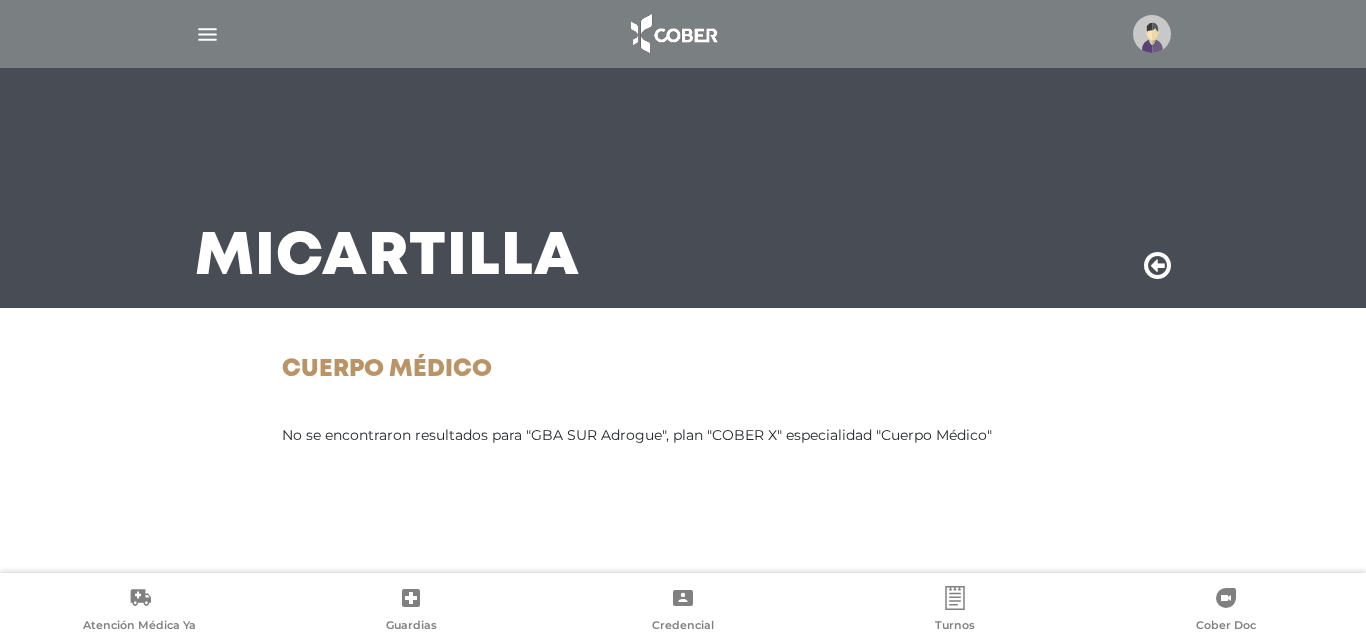 scroll, scrollTop: 0, scrollLeft: 0, axis: both 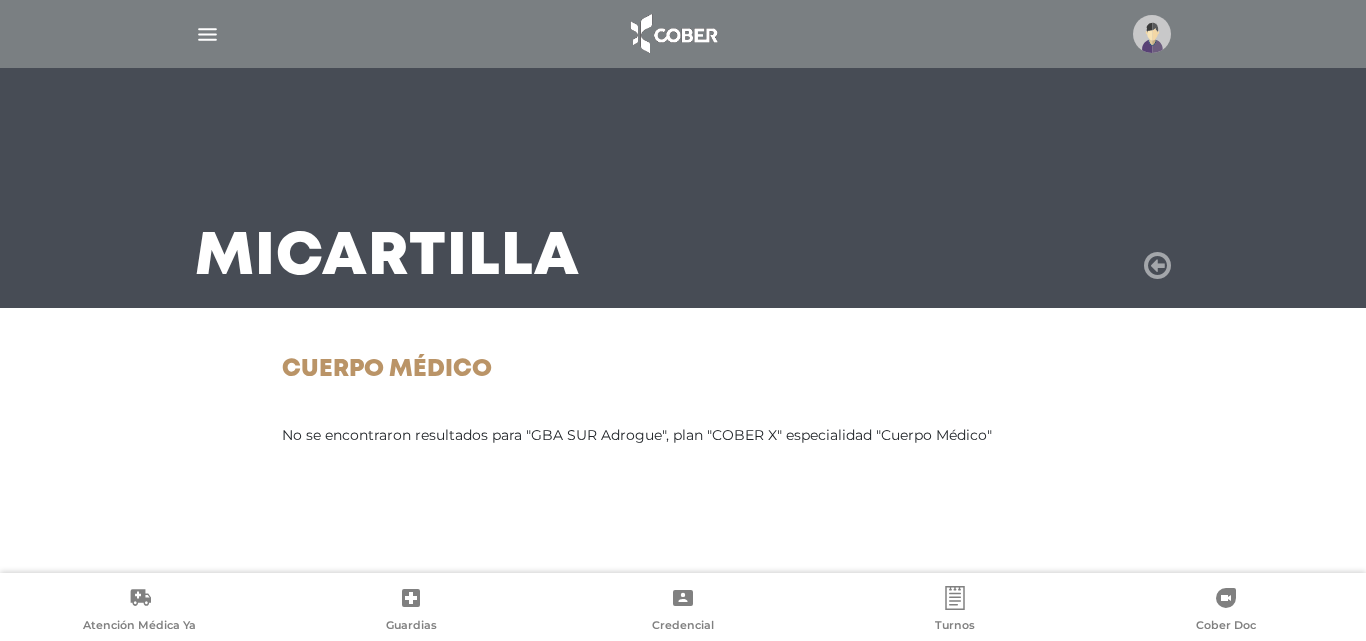click at bounding box center [1157, 266] 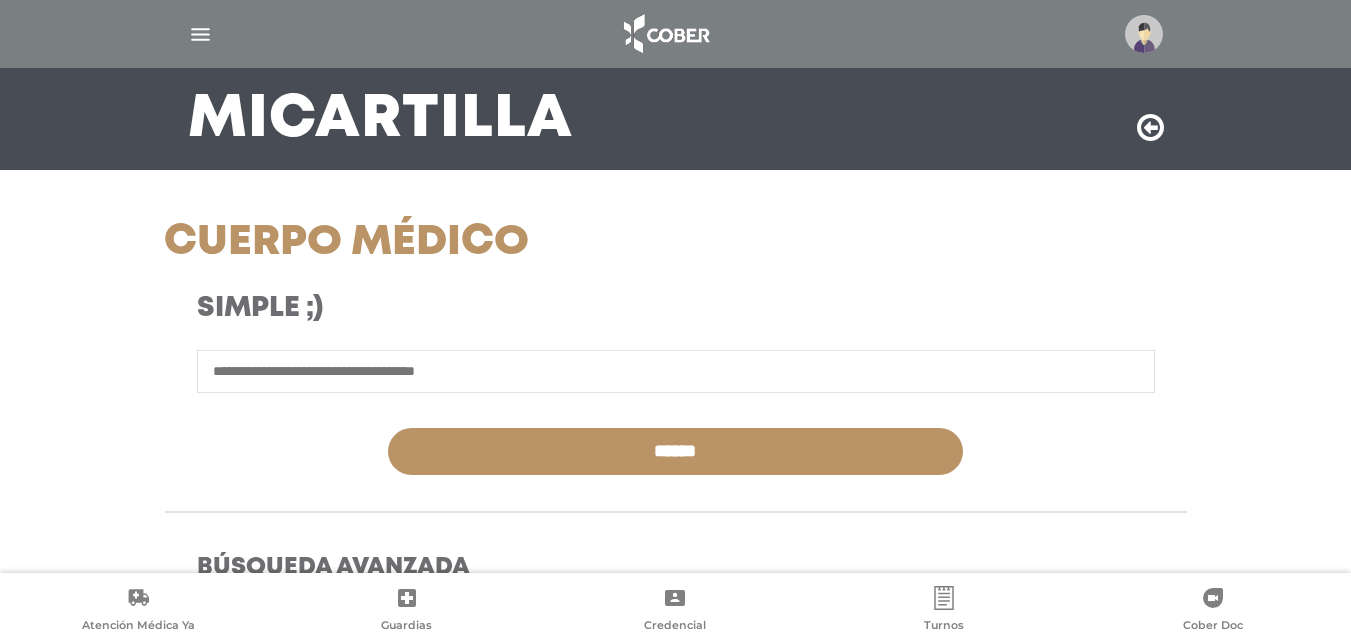 scroll, scrollTop: 139, scrollLeft: 0, axis: vertical 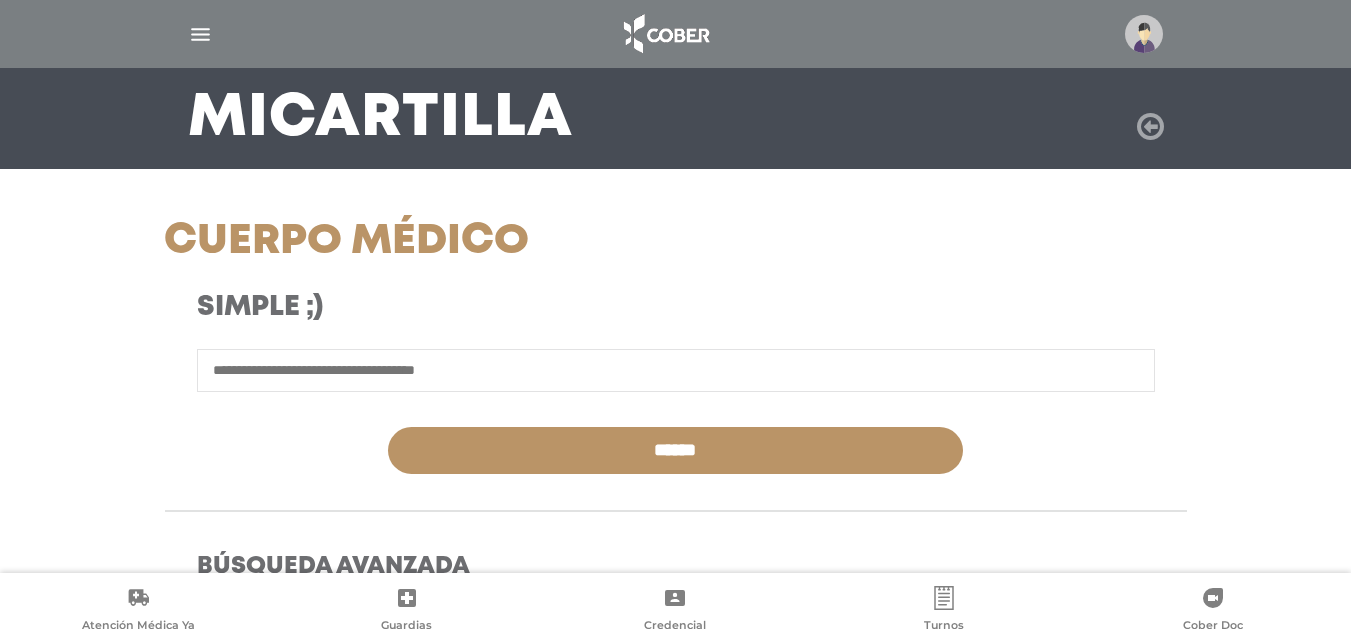 click at bounding box center [1150, 127] 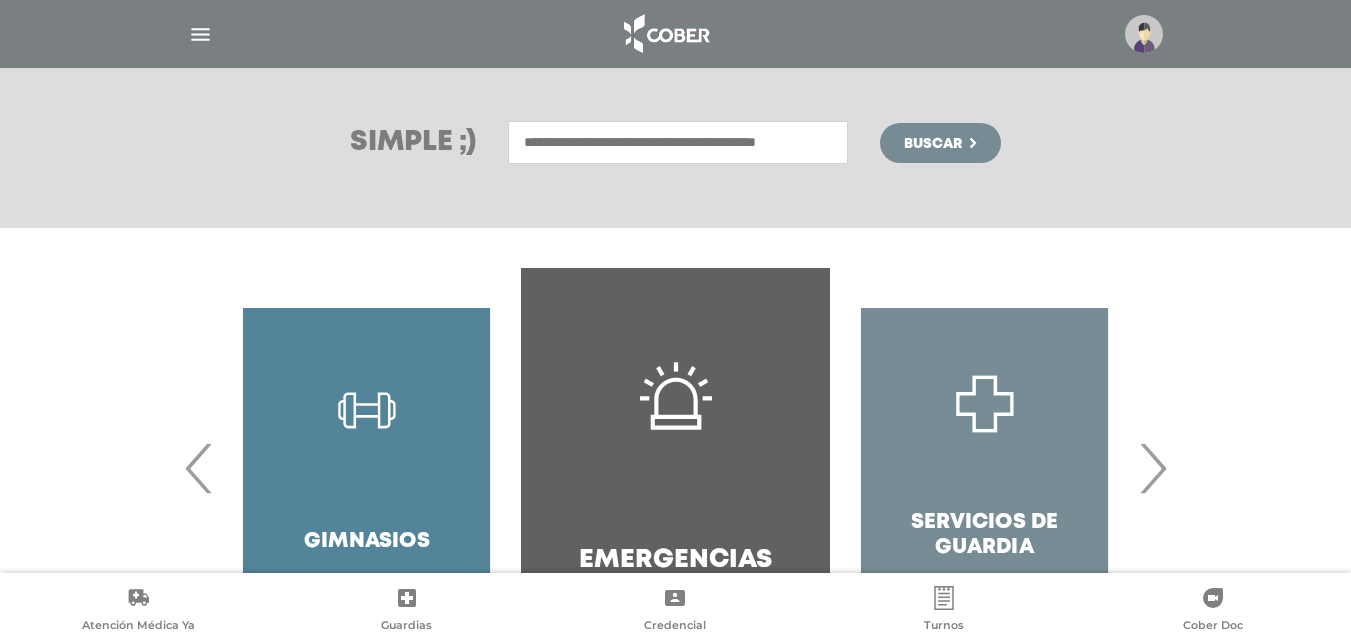 scroll, scrollTop: 386, scrollLeft: 0, axis: vertical 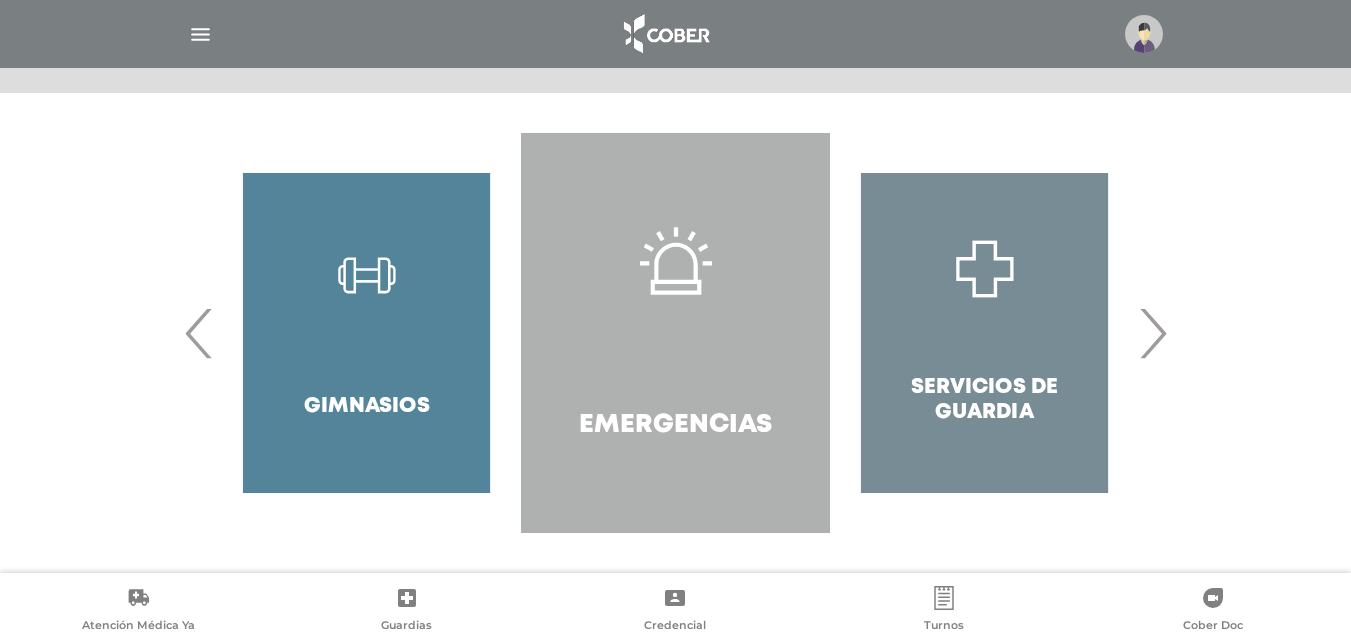 click 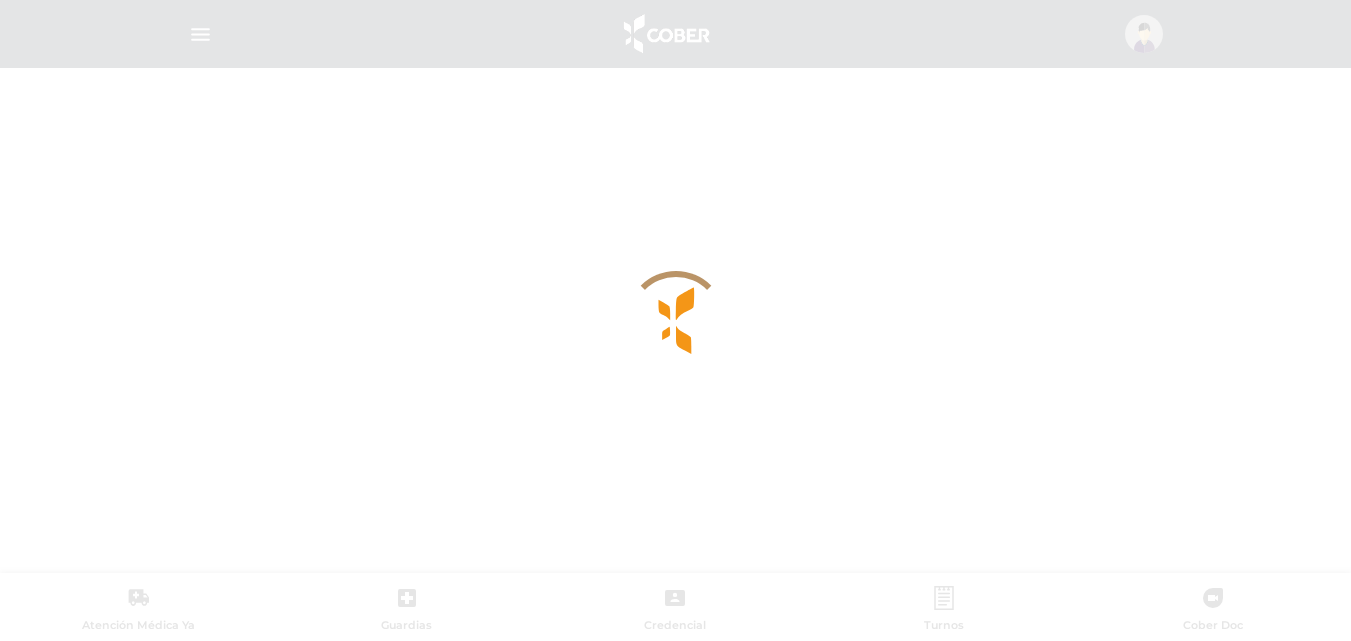 scroll, scrollTop: 0, scrollLeft: 0, axis: both 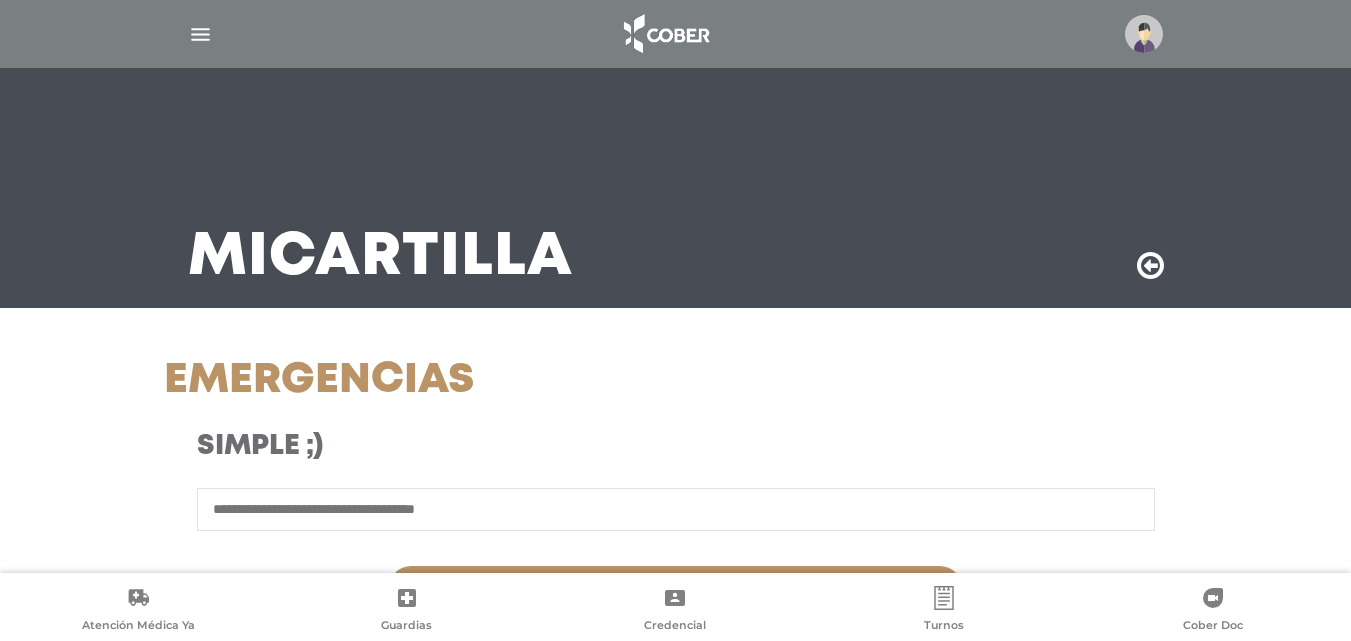 click at bounding box center [676, 509] 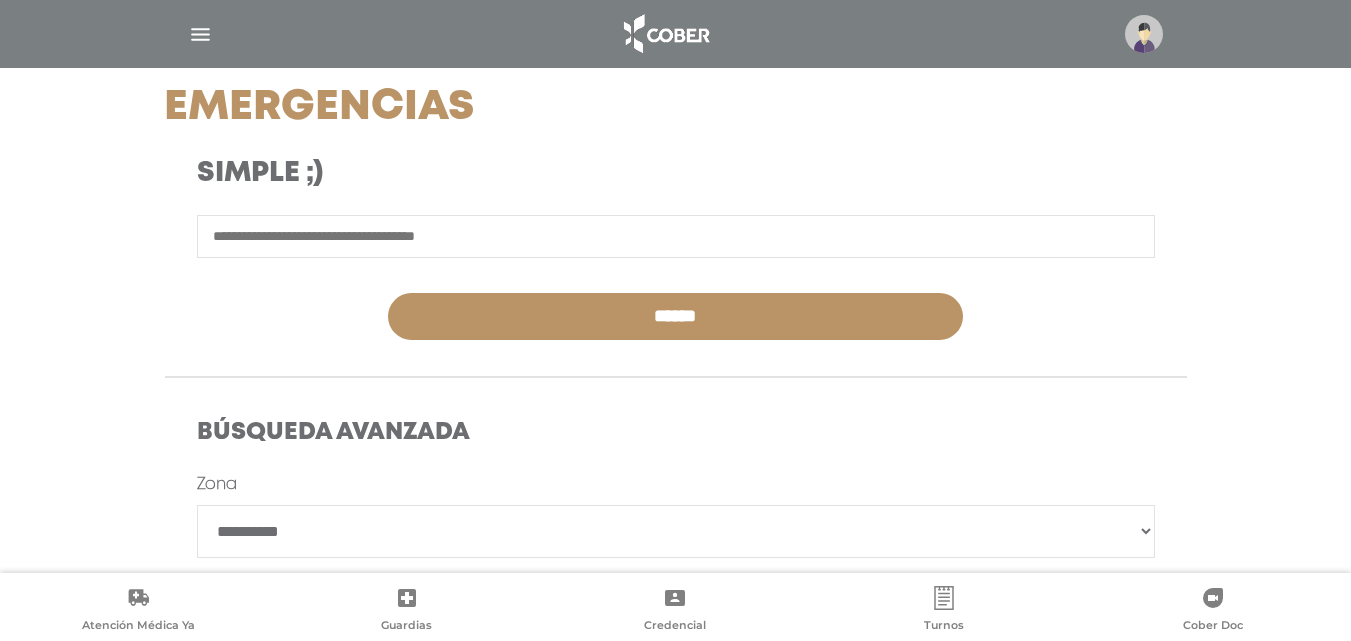 scroll, scrollTop: 275, scrollLeft: 0, axis: vertical 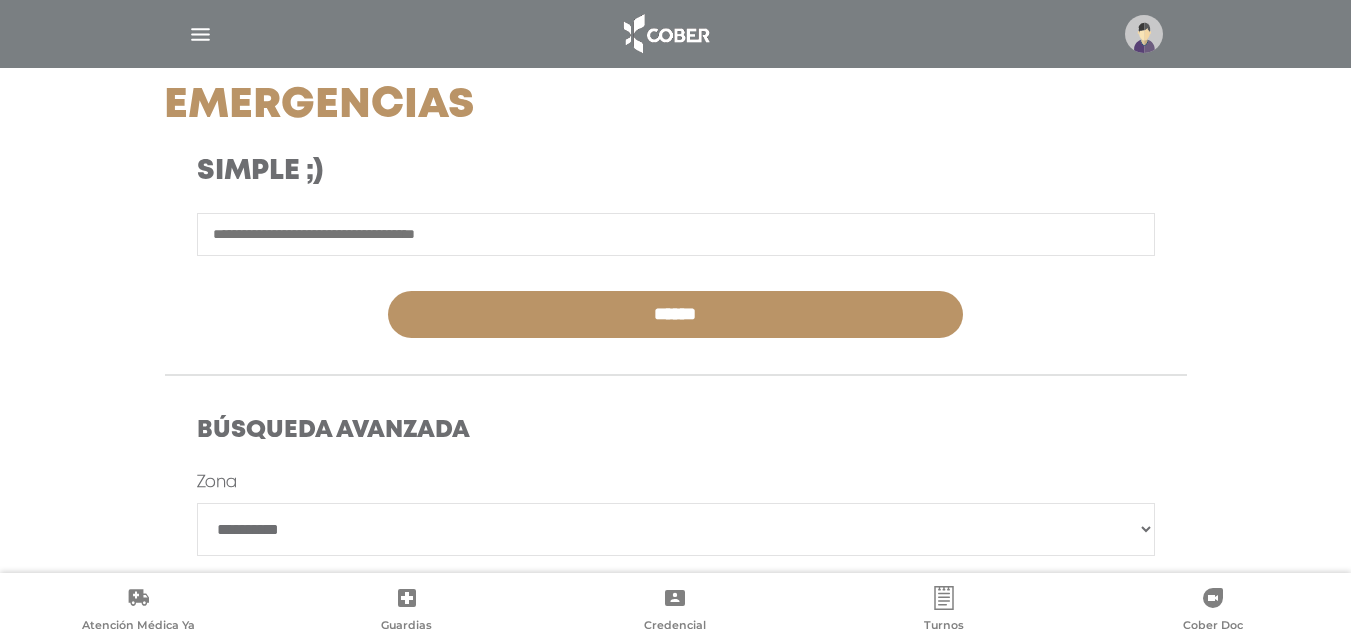 click on "**********" at bounding box center (676, 529) 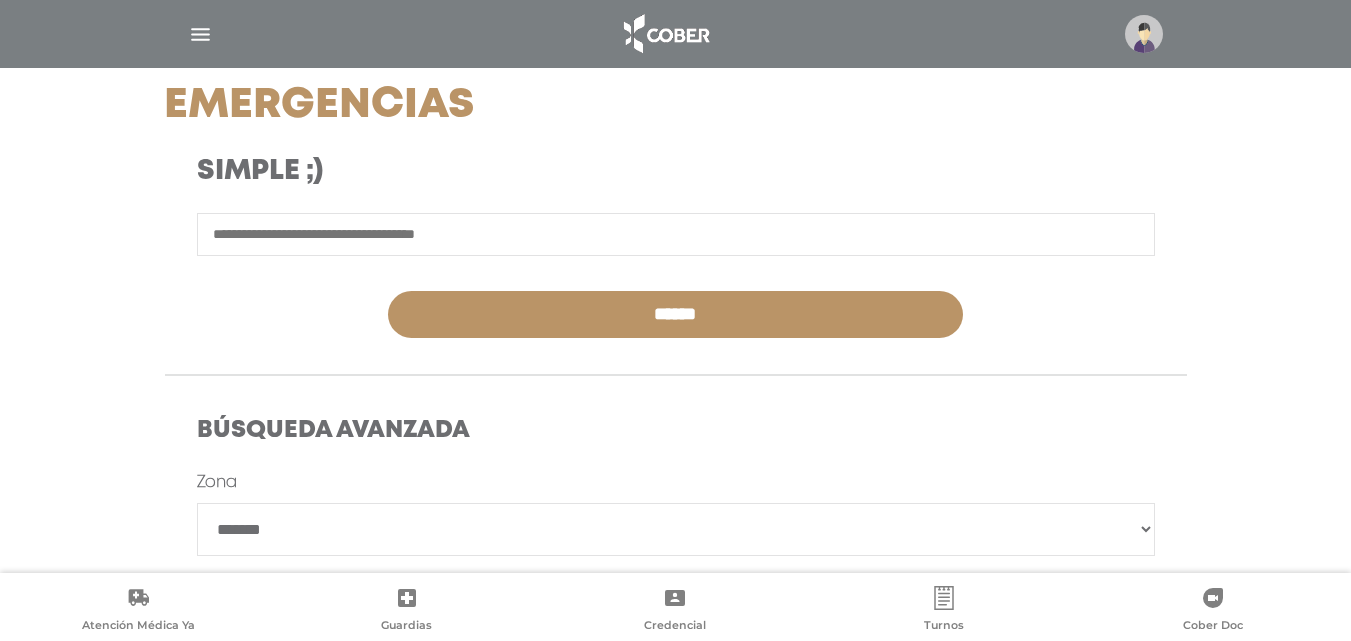 click on "**********" at bounding box center (676, 529) 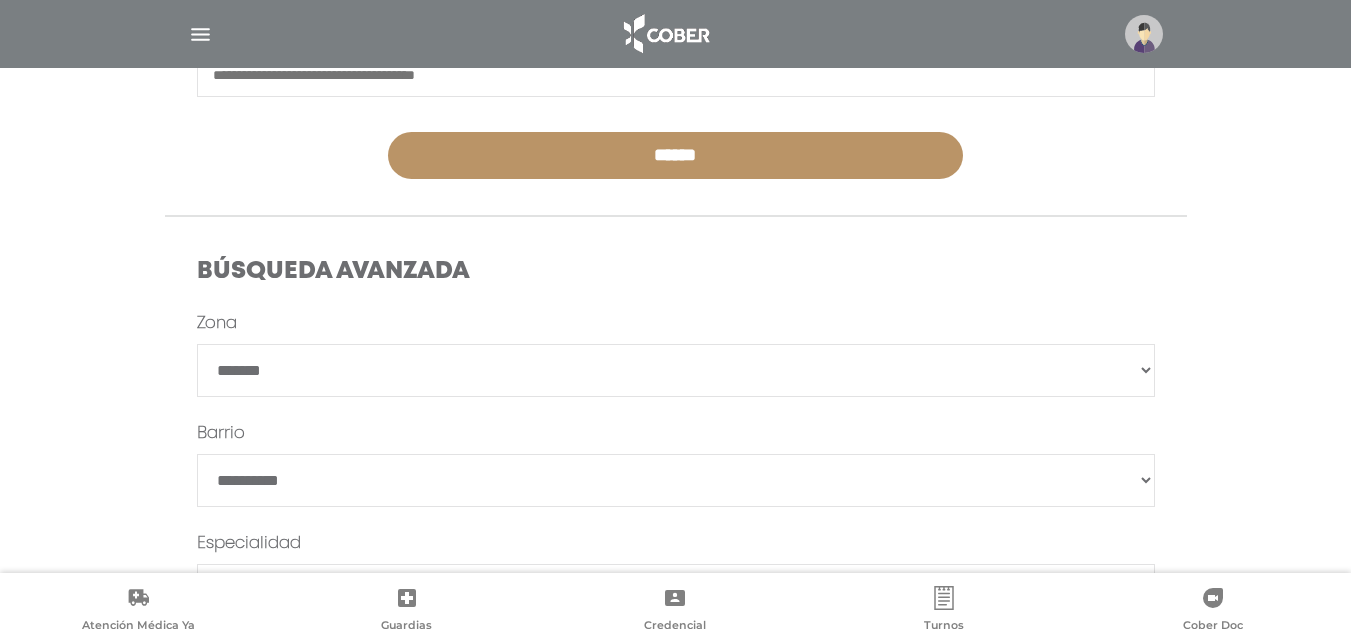 click on "*******" at bounding box center [676, 480] 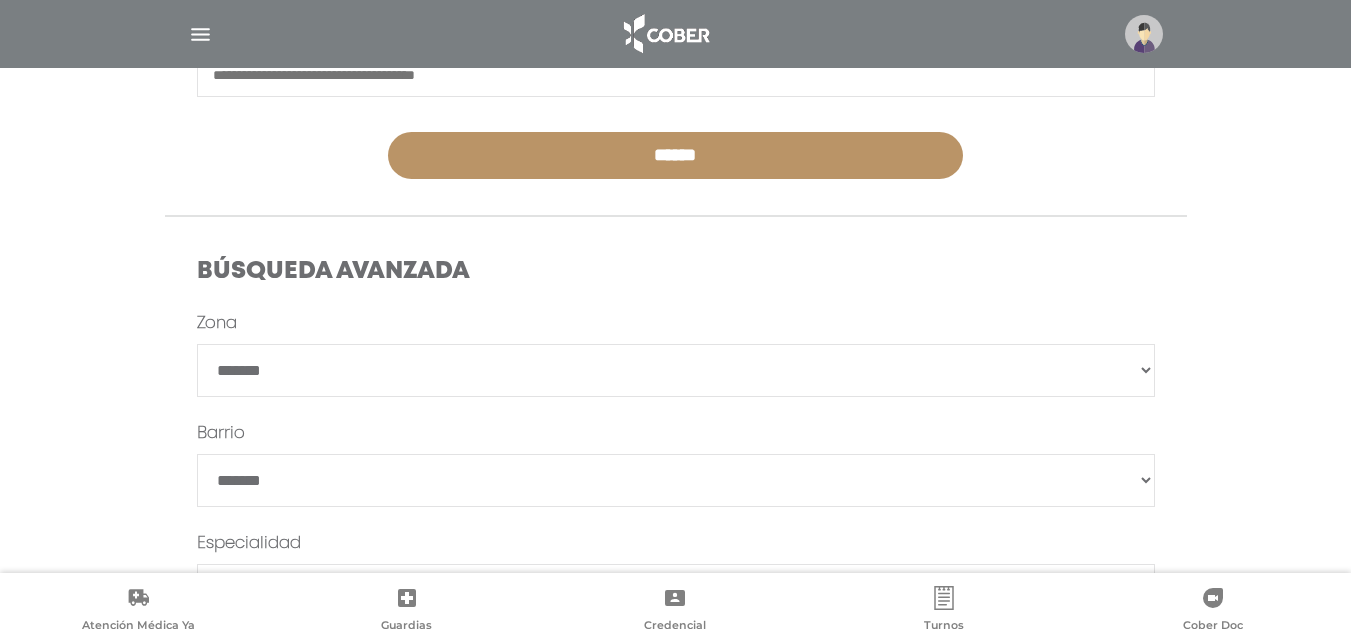 click on "*******" at bounding box center [676, 480] 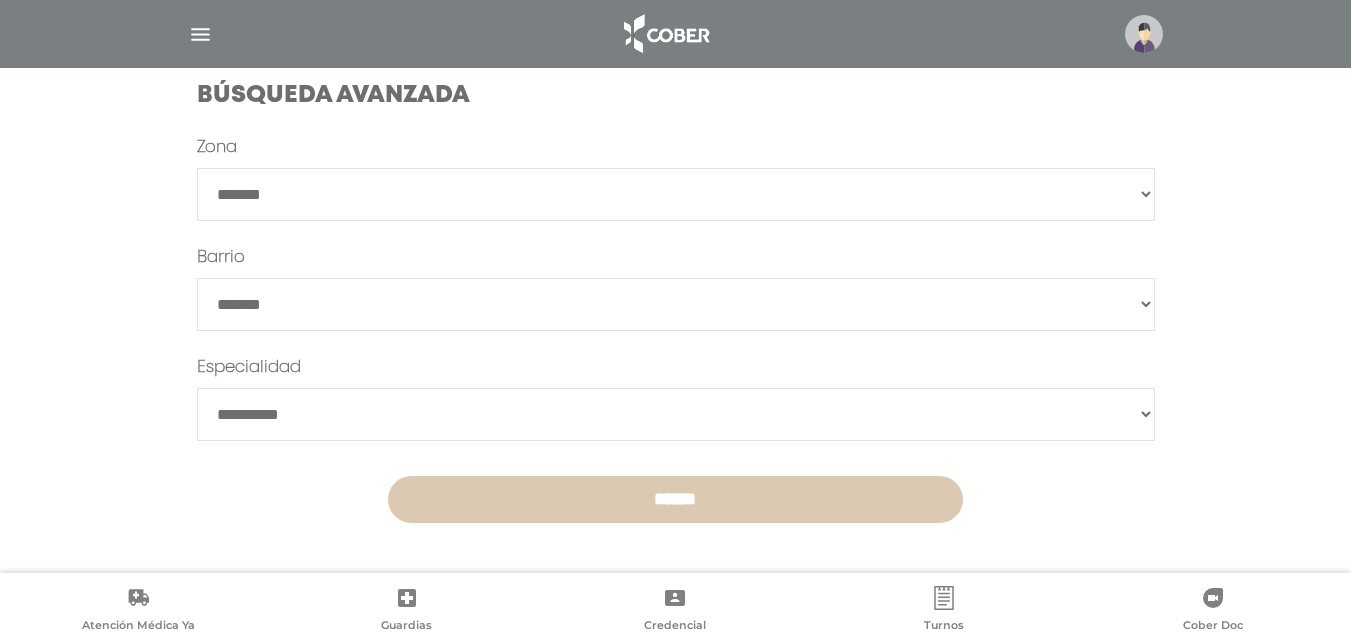 click on "******" at bounding box center (675, 499) 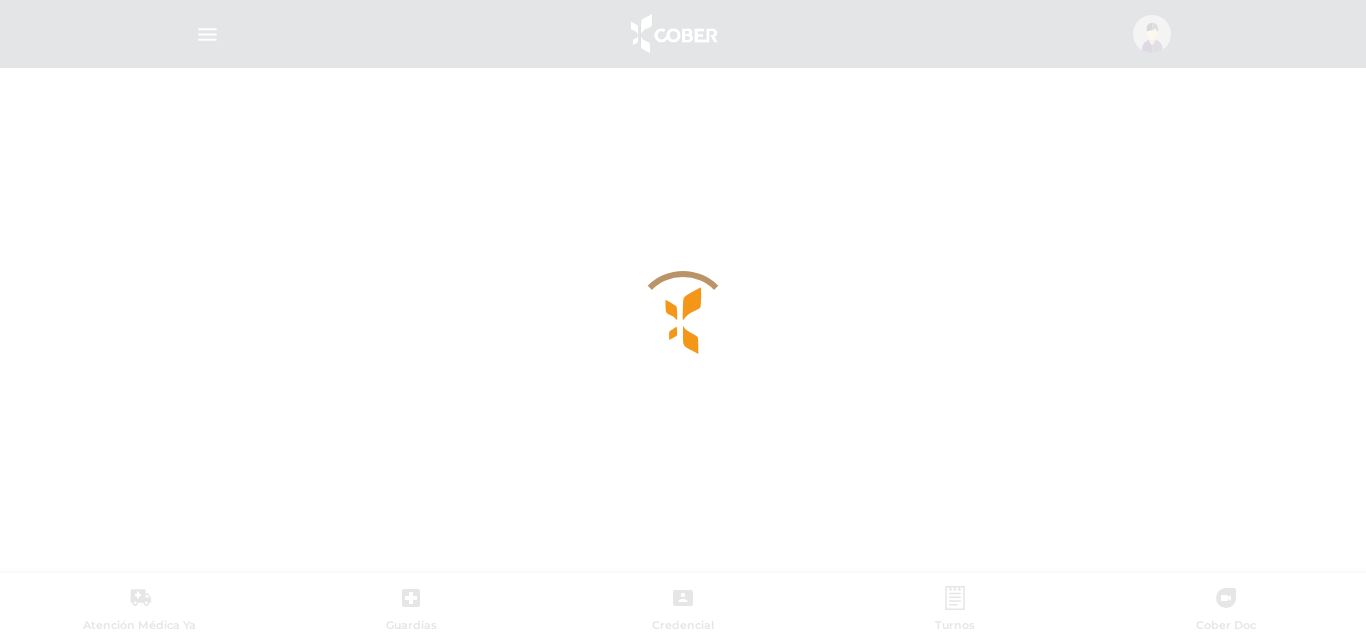 scroll, scrollTop: 0, scrollLeft: 0, axis: both 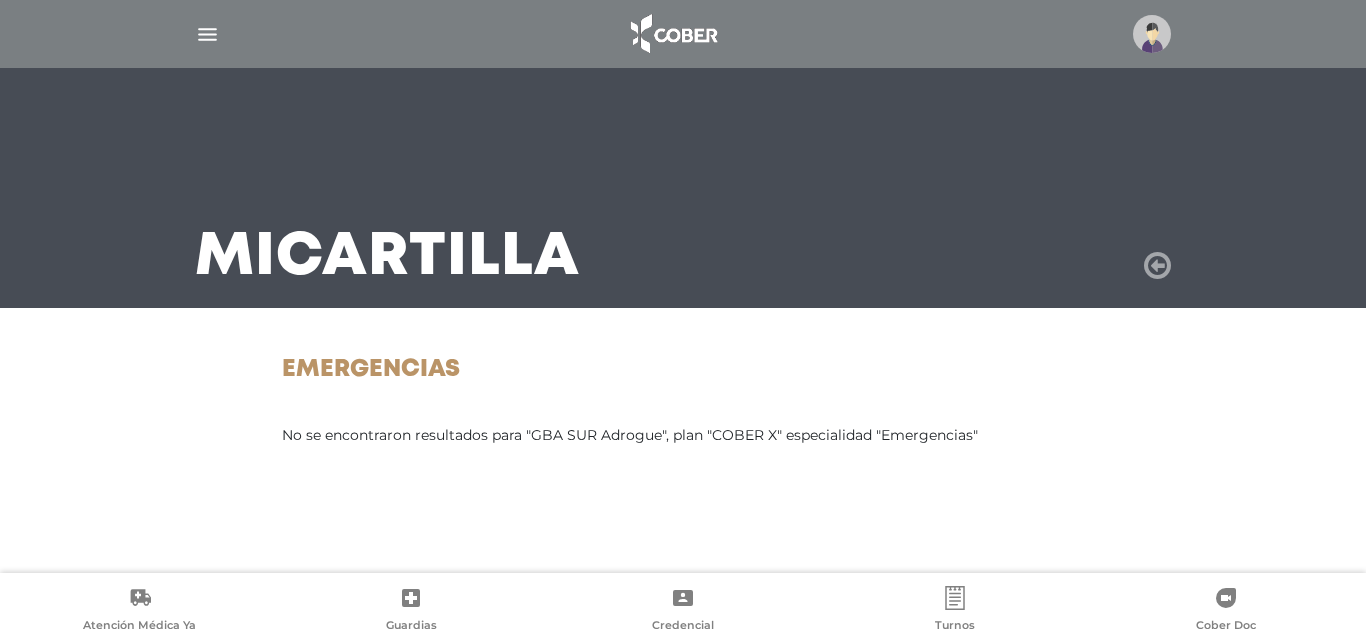 click at bounding box center [1157, 266] 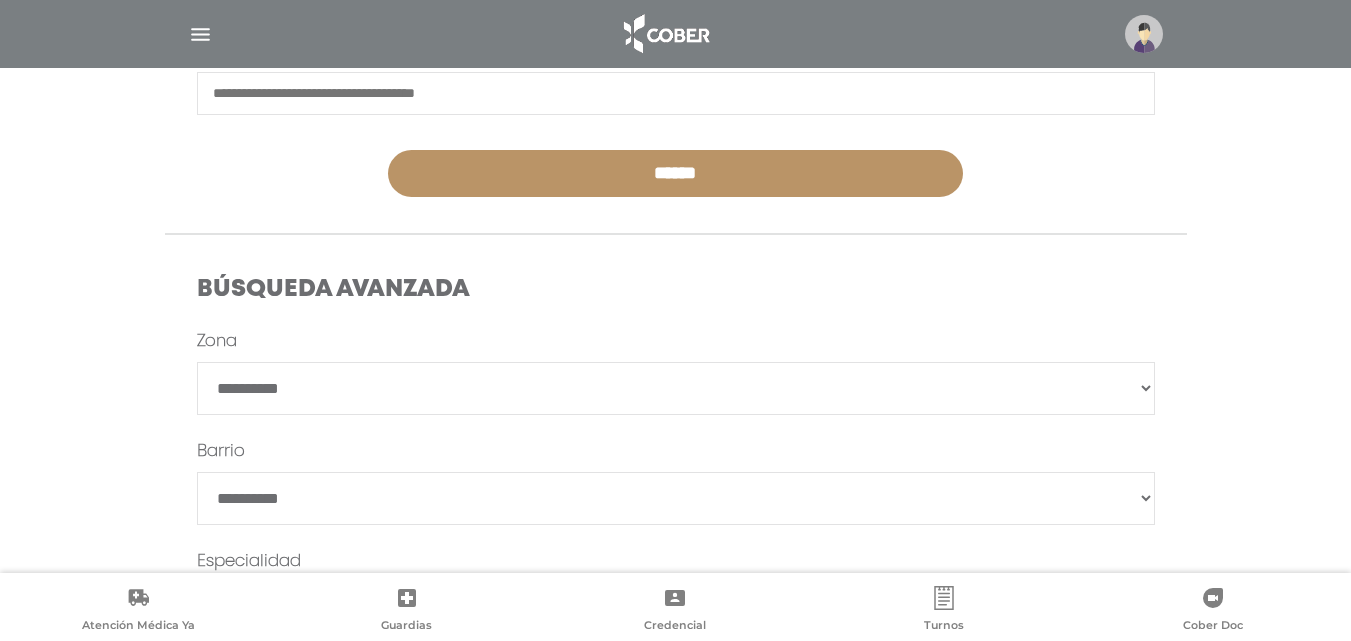 scroll, scrollTop: 0, scrollLeft: 0, axis: both 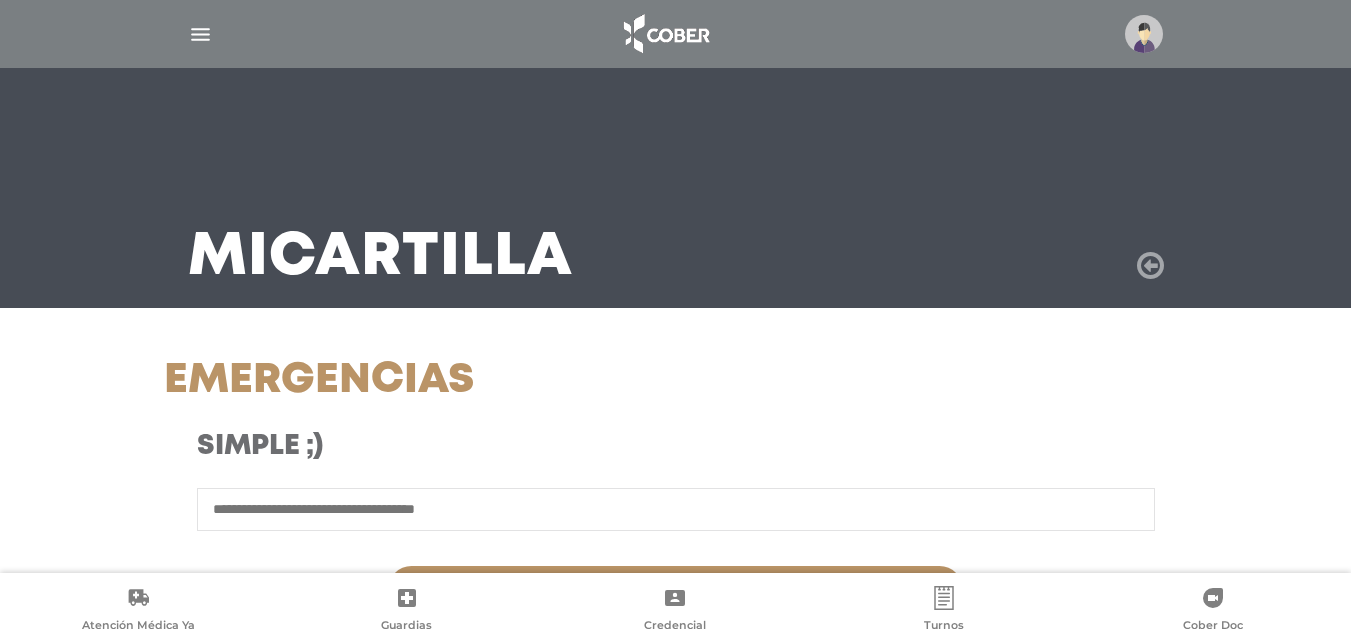 click at bounding box center (1150, 266) 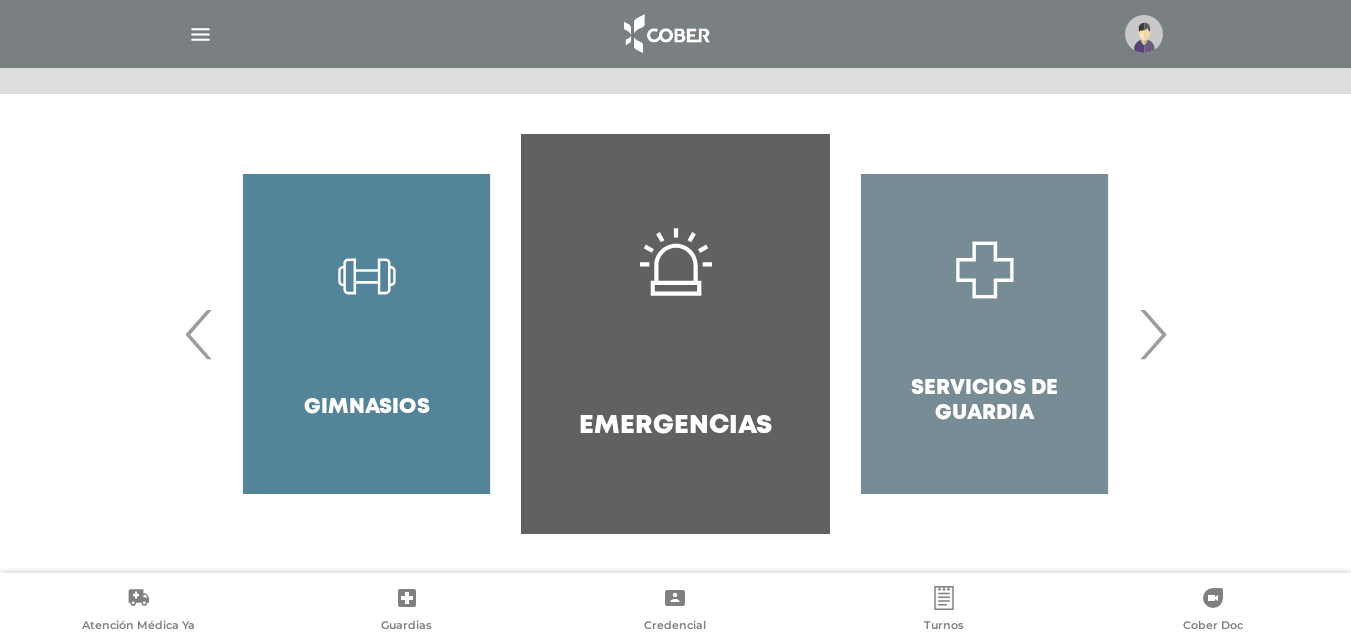 scroll, scrollTop: 386, scrollLeft: 0, axis: vertical 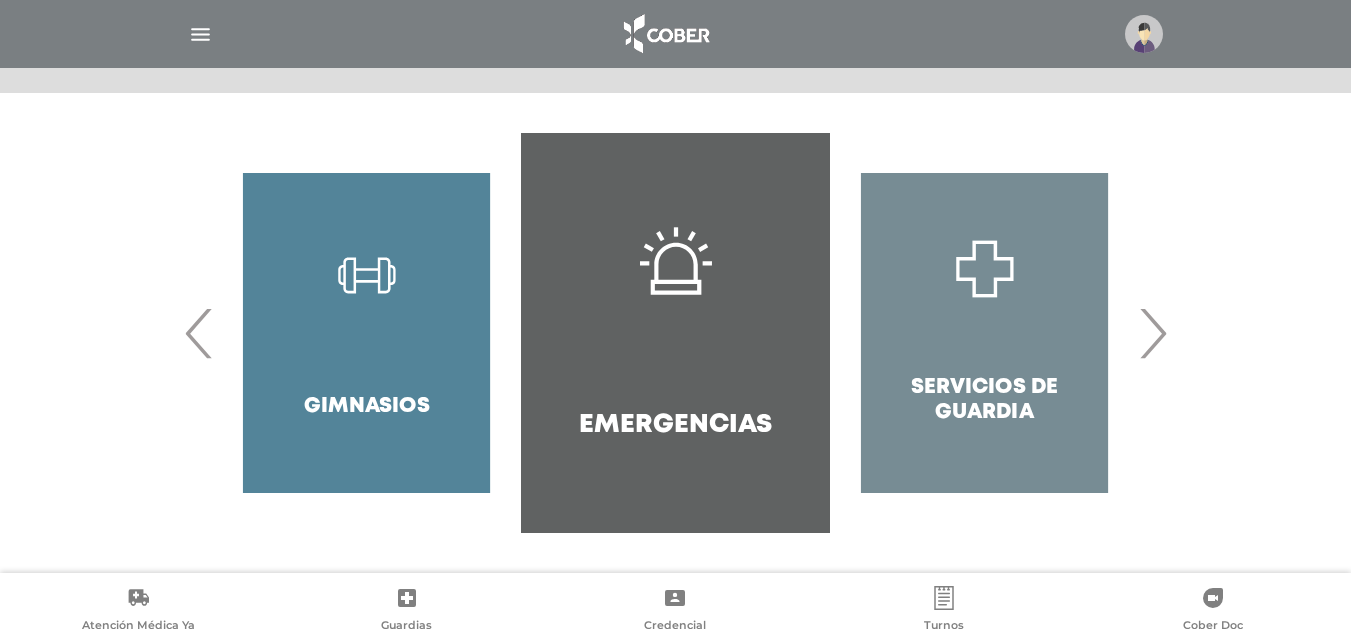 click on "›" at bounding box center (1152, 333) 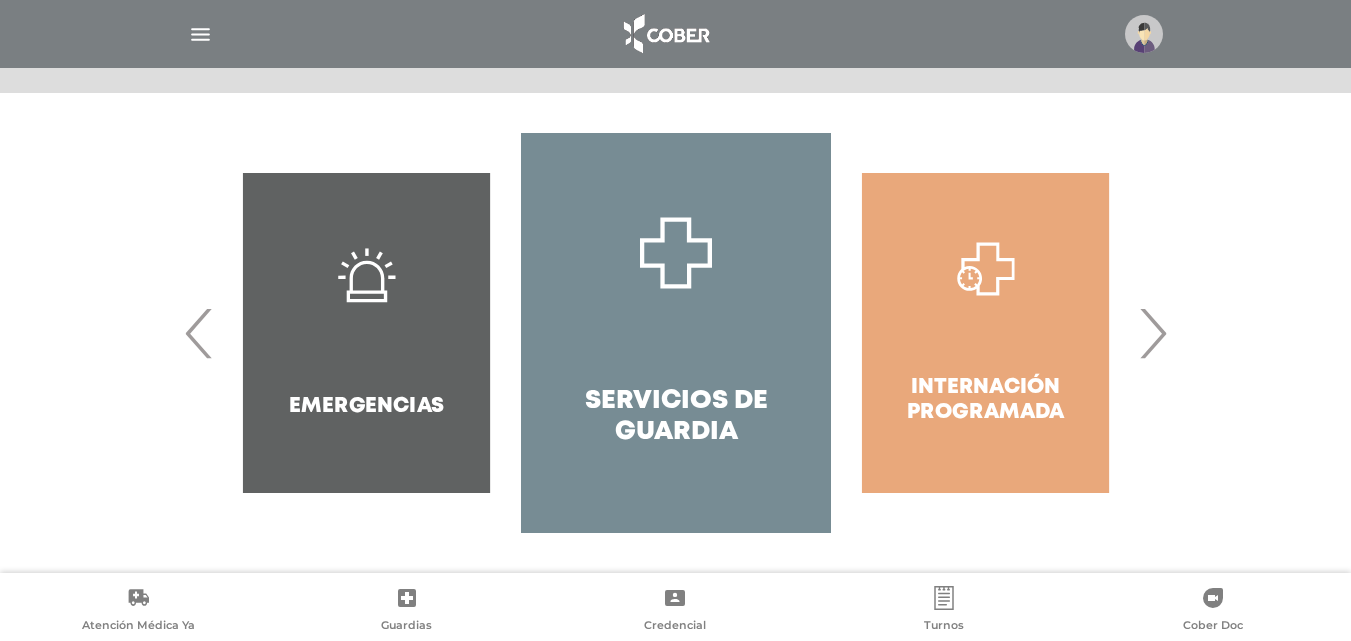 click on "›" at bounding box center [1152, 333] 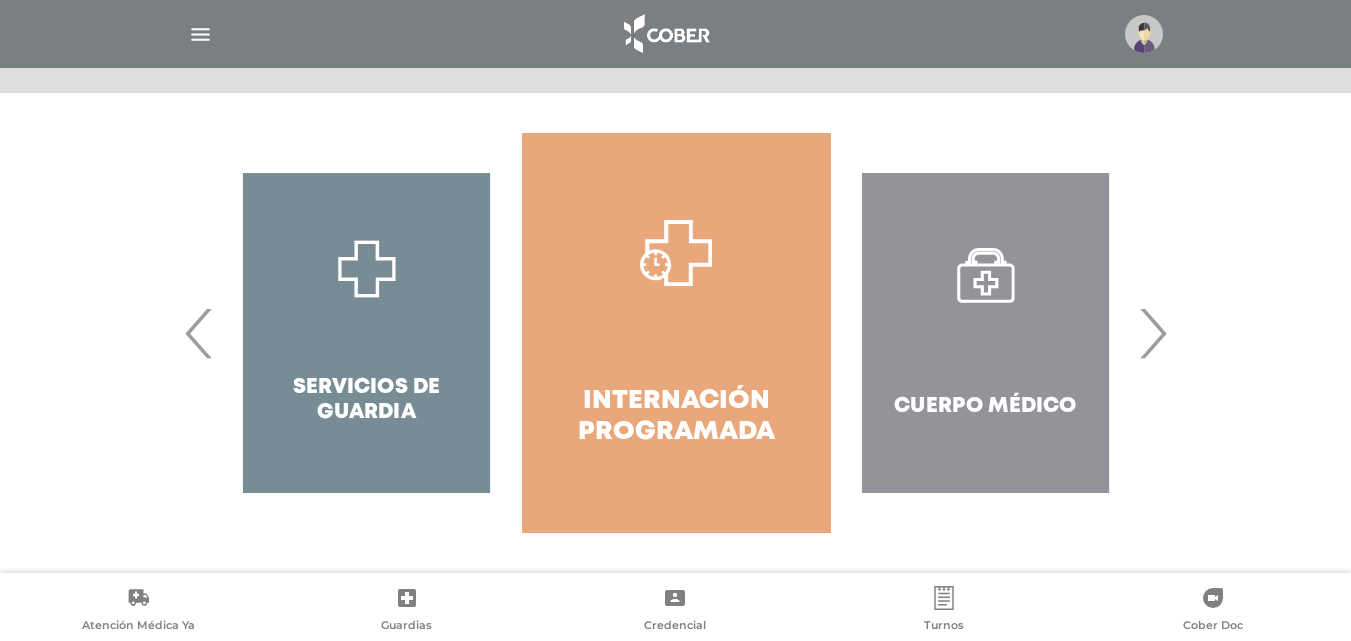click on "›" at bounding box center (1152, 333) 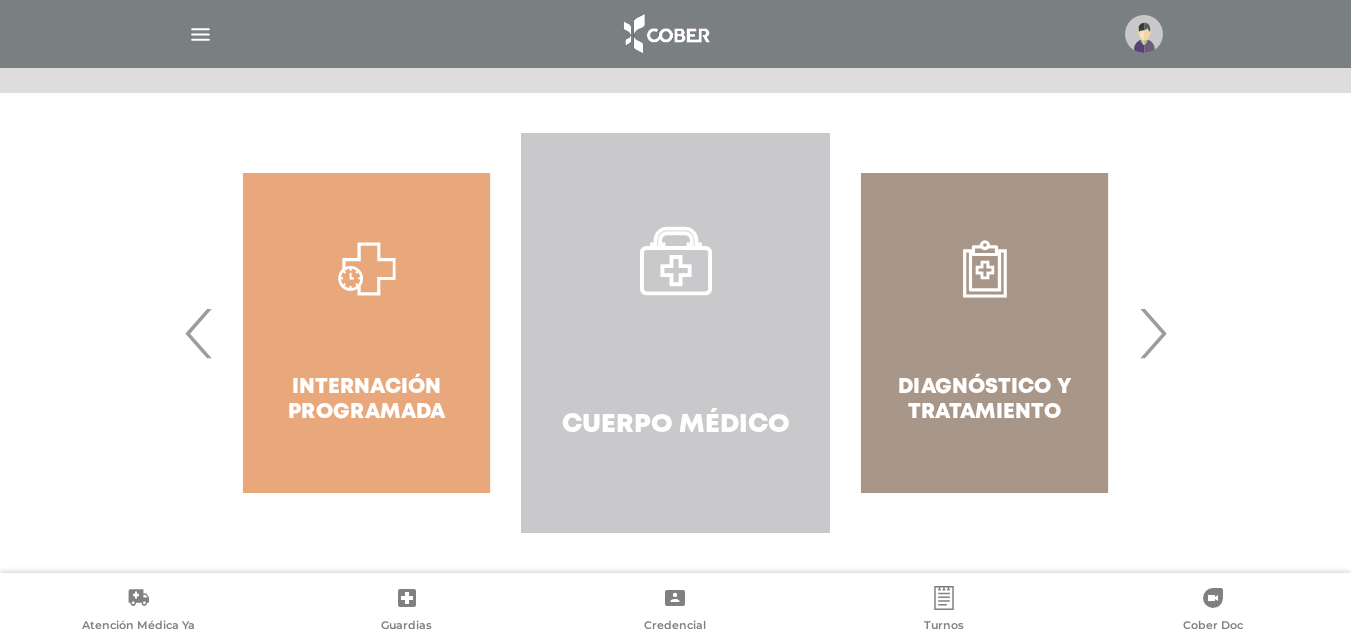 click on "Cuerpo Médico" at bounding box center [675, 333] 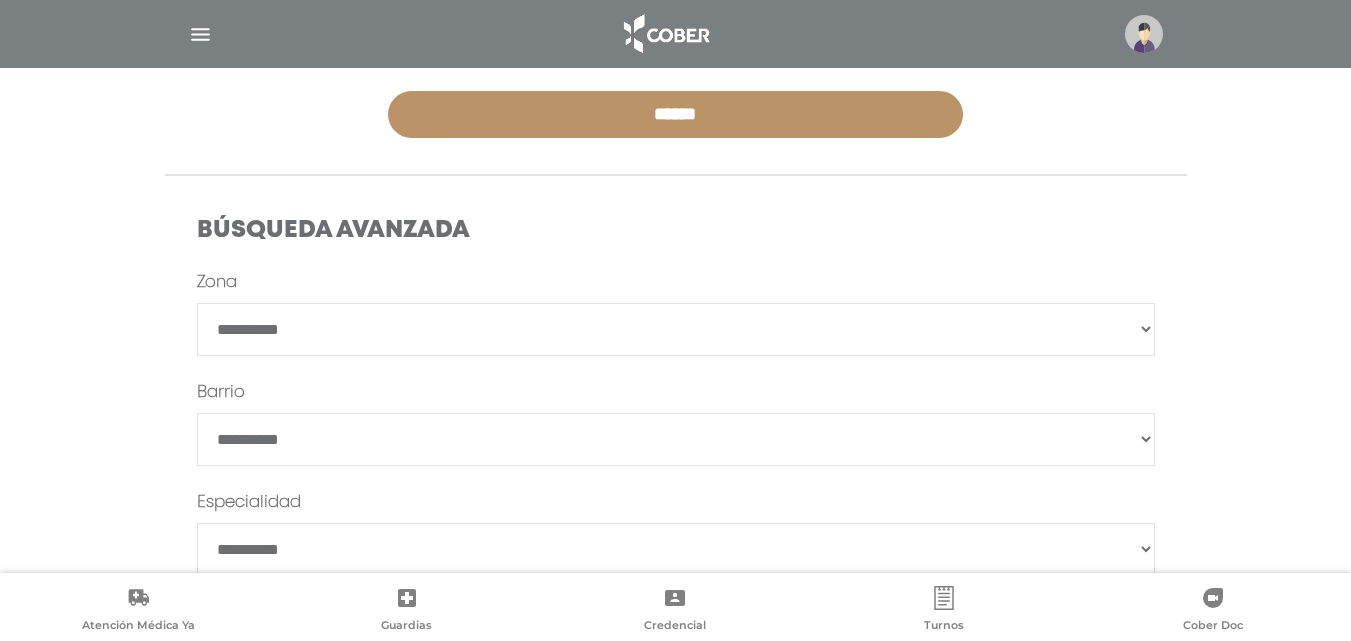 scroll, scrollTop: 476, scrollLeft: 0, axis: vertical 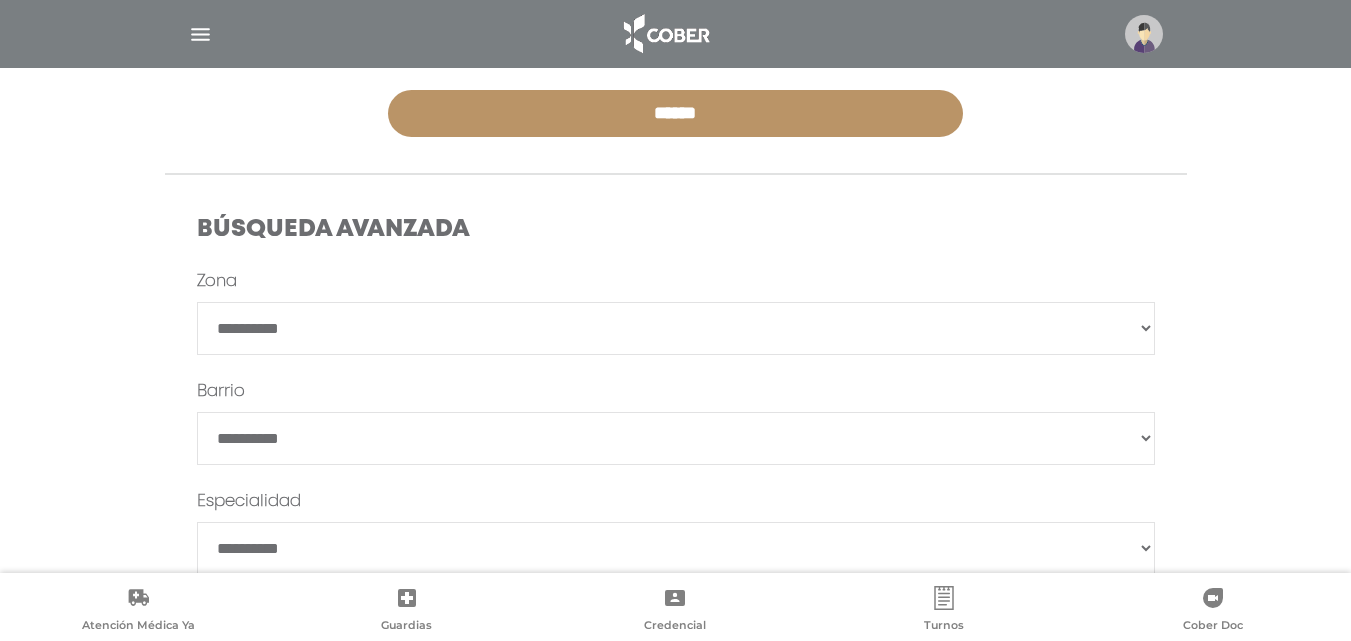 click on "**********" at bounding box center (676, 328) 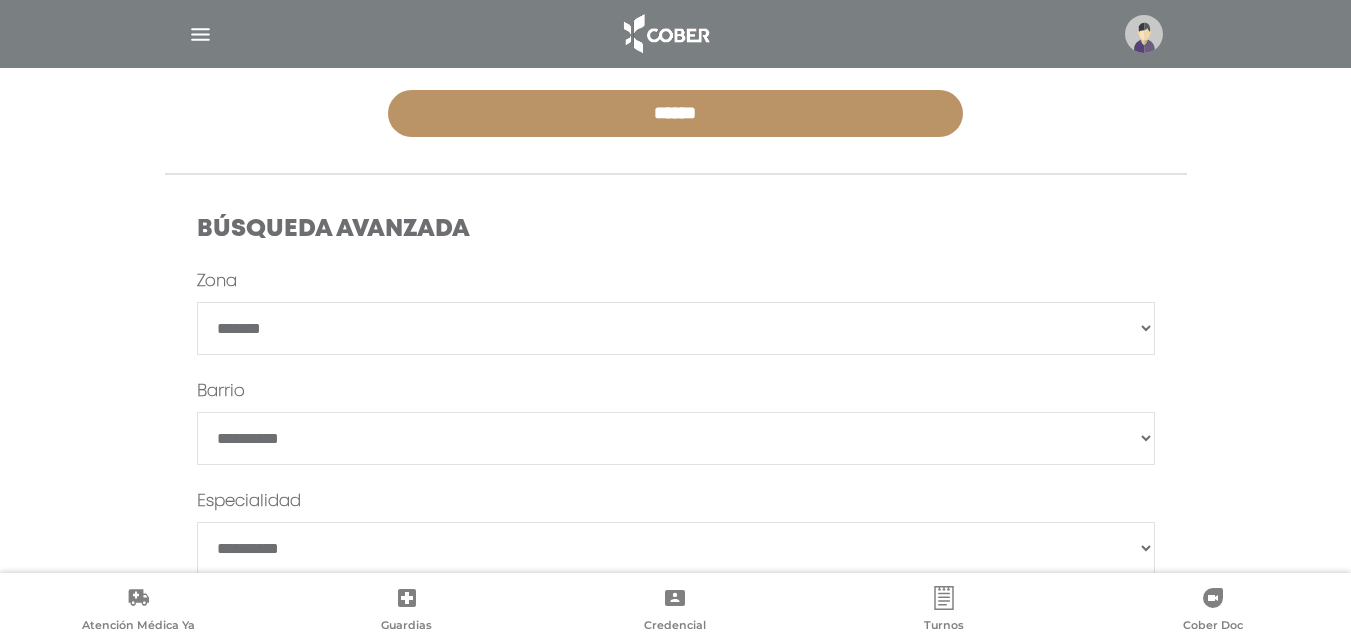click on "**********" at bounding box center (676, 328) 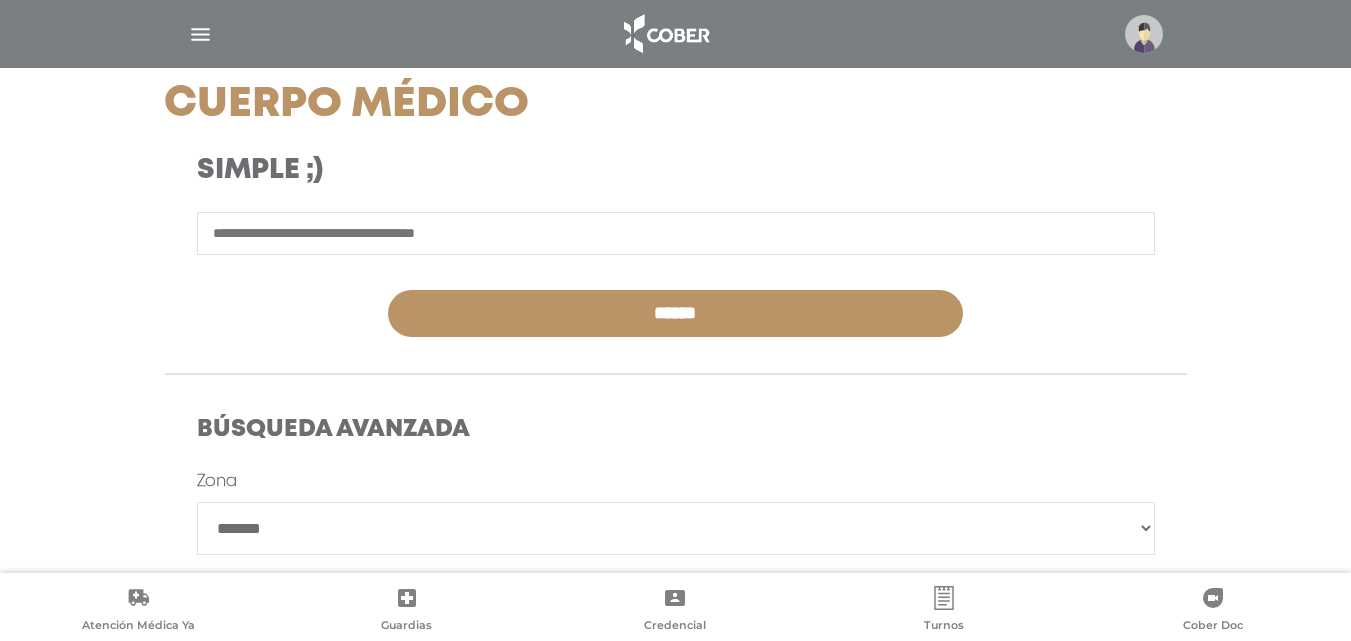 scroll, scrollTop: 610, scrollLeft: 0, axis: vertical 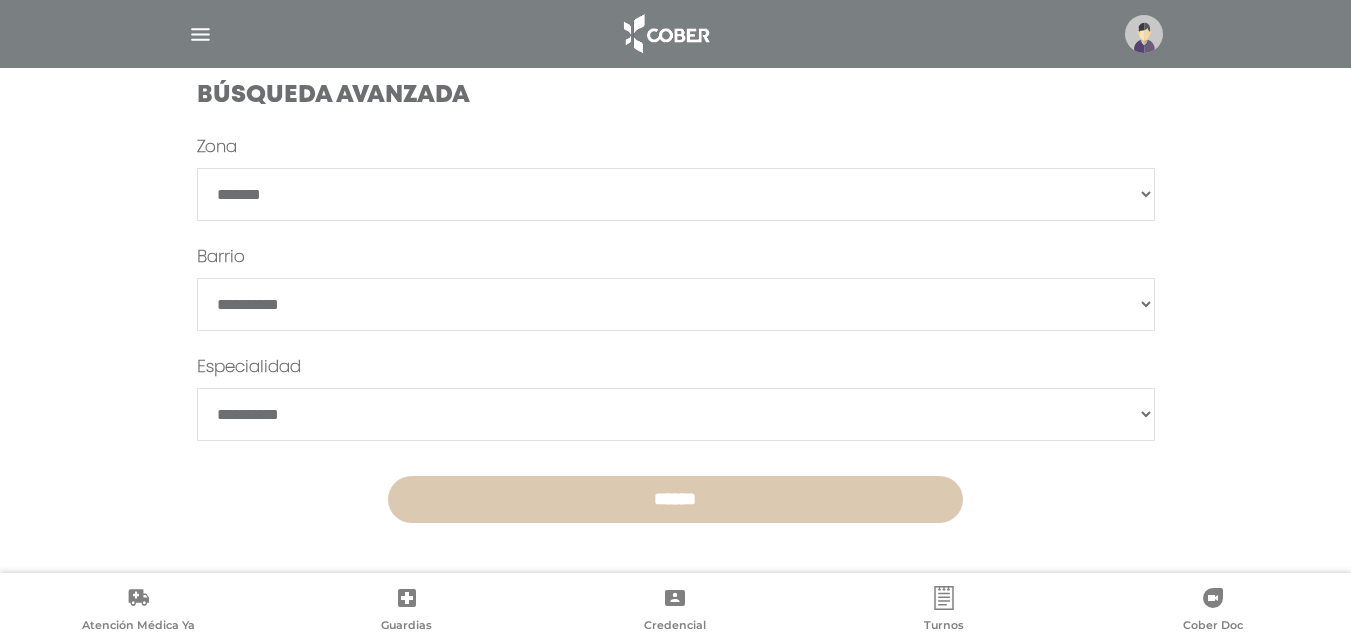 click on "******" at bounding box center (675, 499) 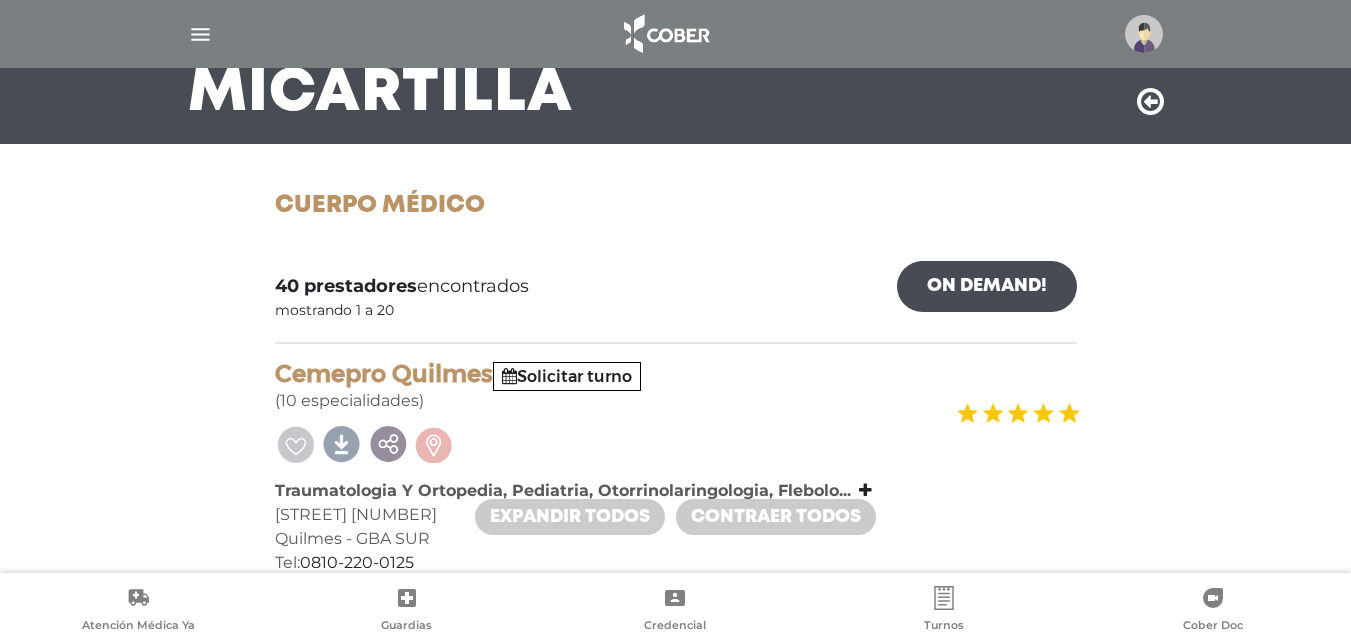 scroll, scrollTop: 0, scrollLeft: 0, axis: both 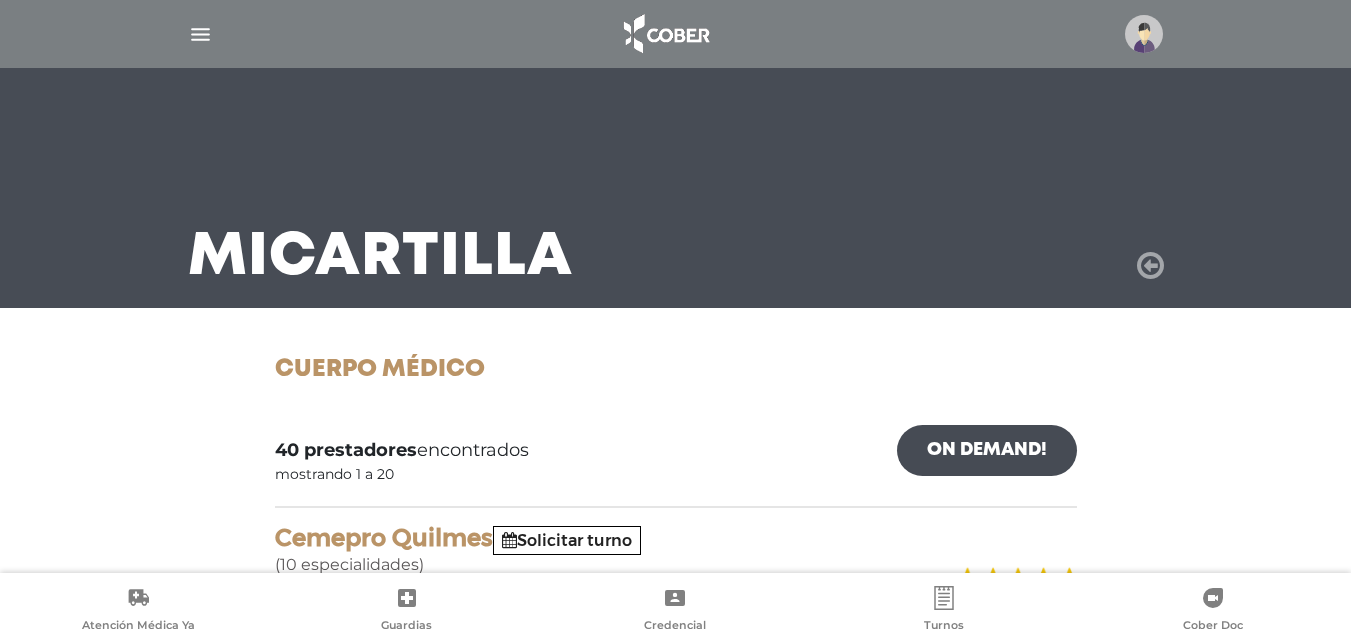 click at bounding box center (1150, 266) 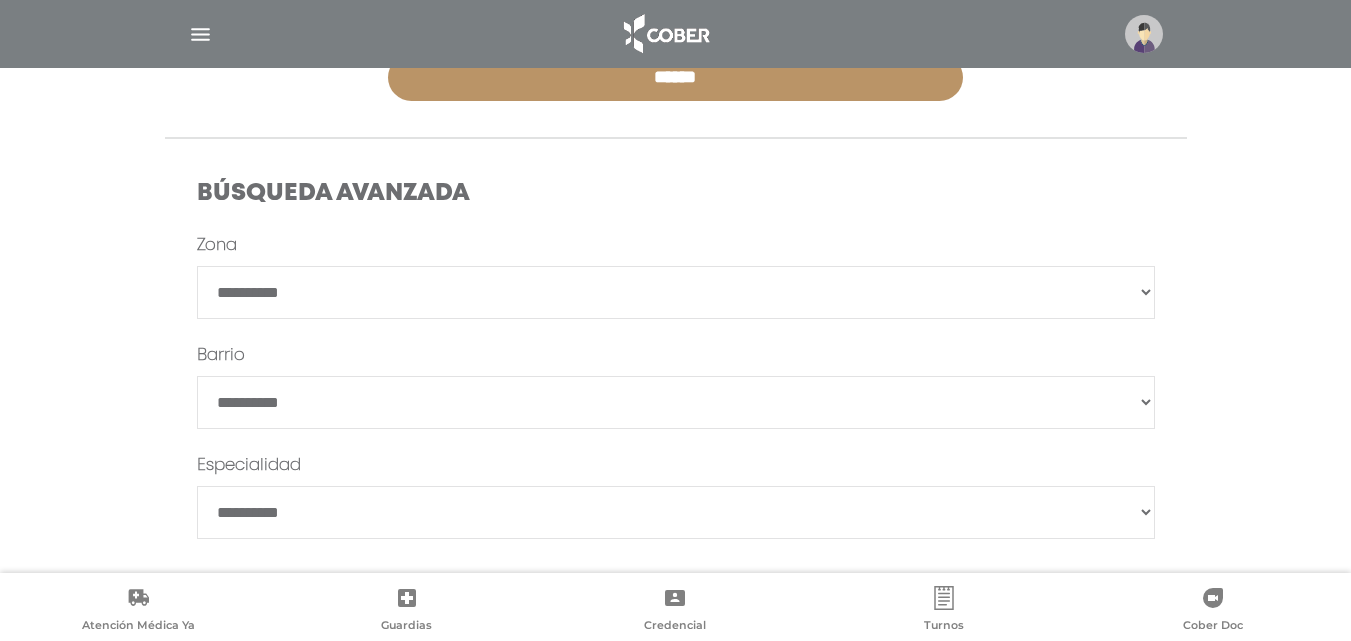 scroll, scrollTop: 524, scrollLeft: 0, axis: vertical 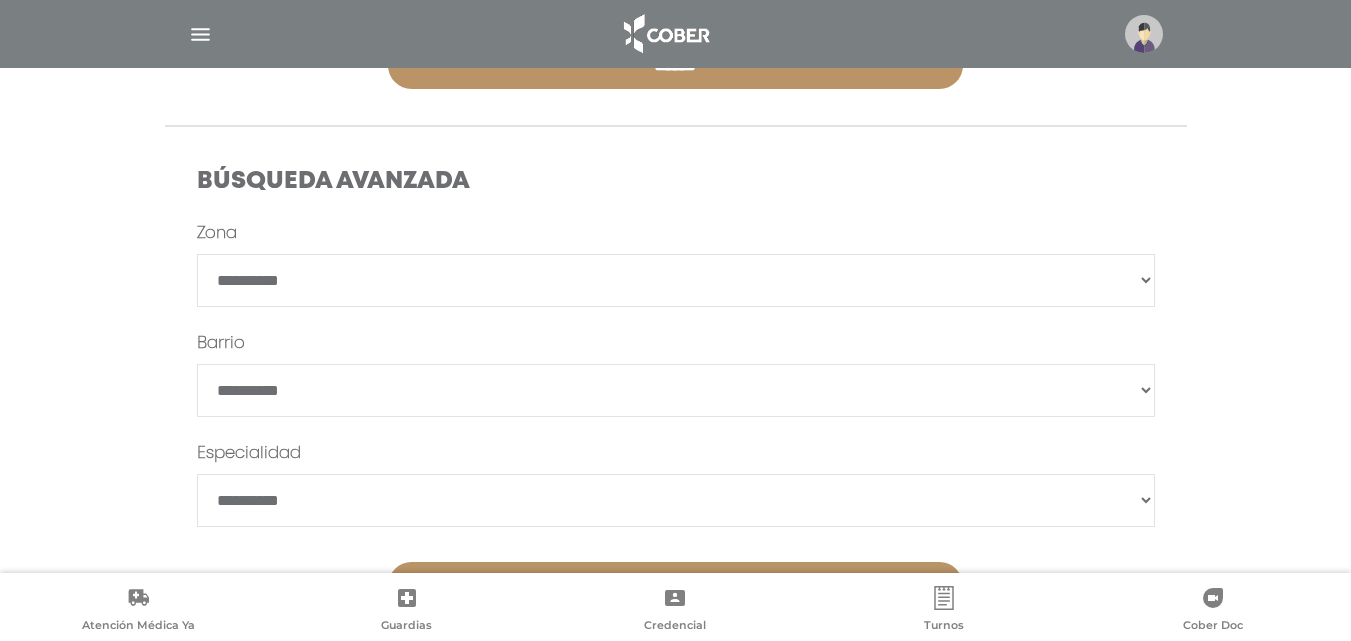 click on "**********" at bounding box center (676, 415) 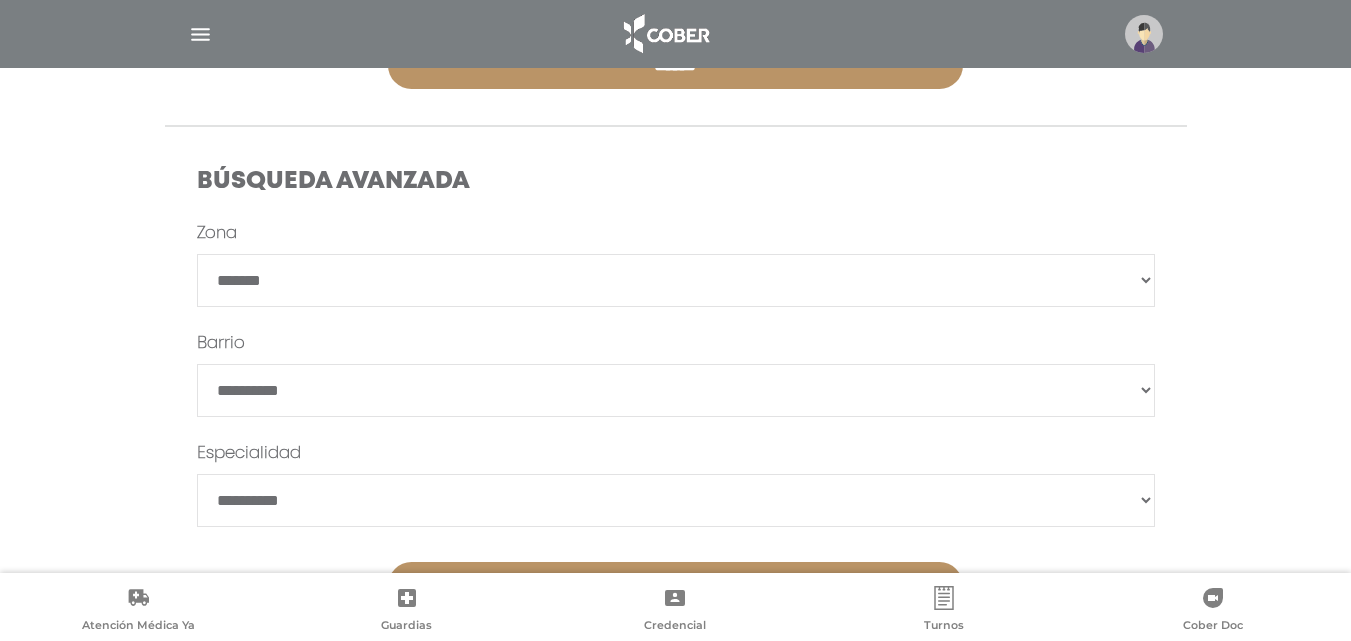 click on "**********" at bounding box center [676, 280] 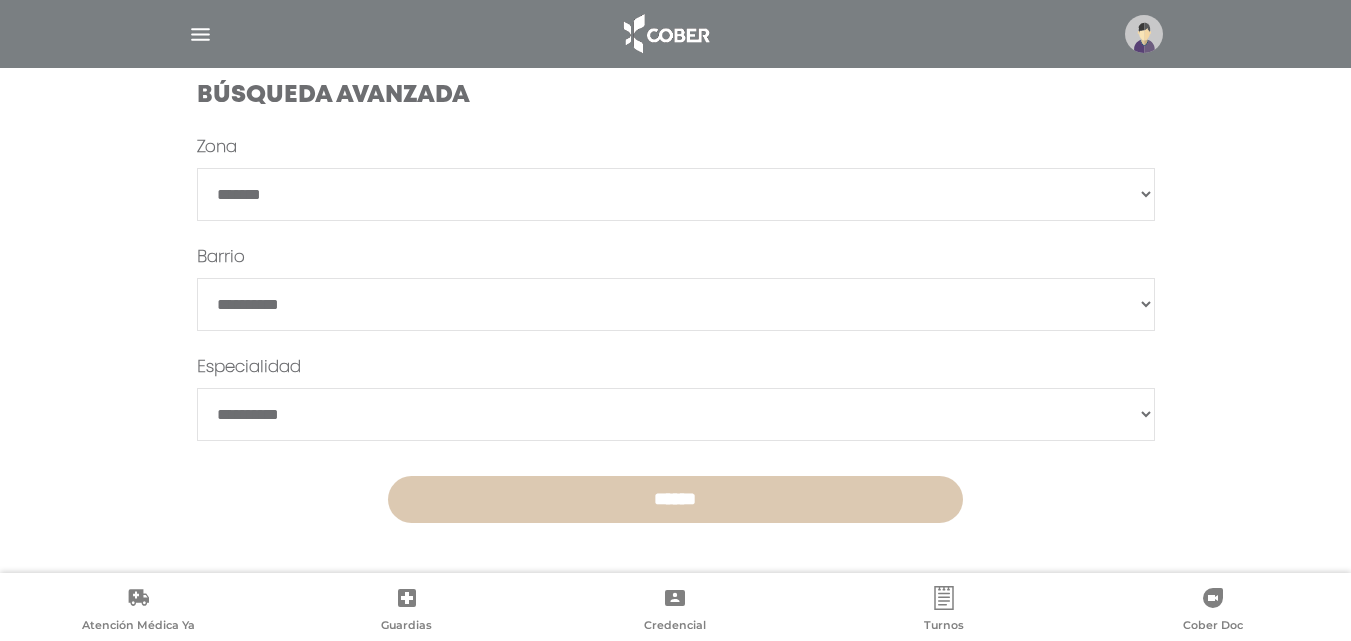 click on "******" at bounding box center (675, 499) 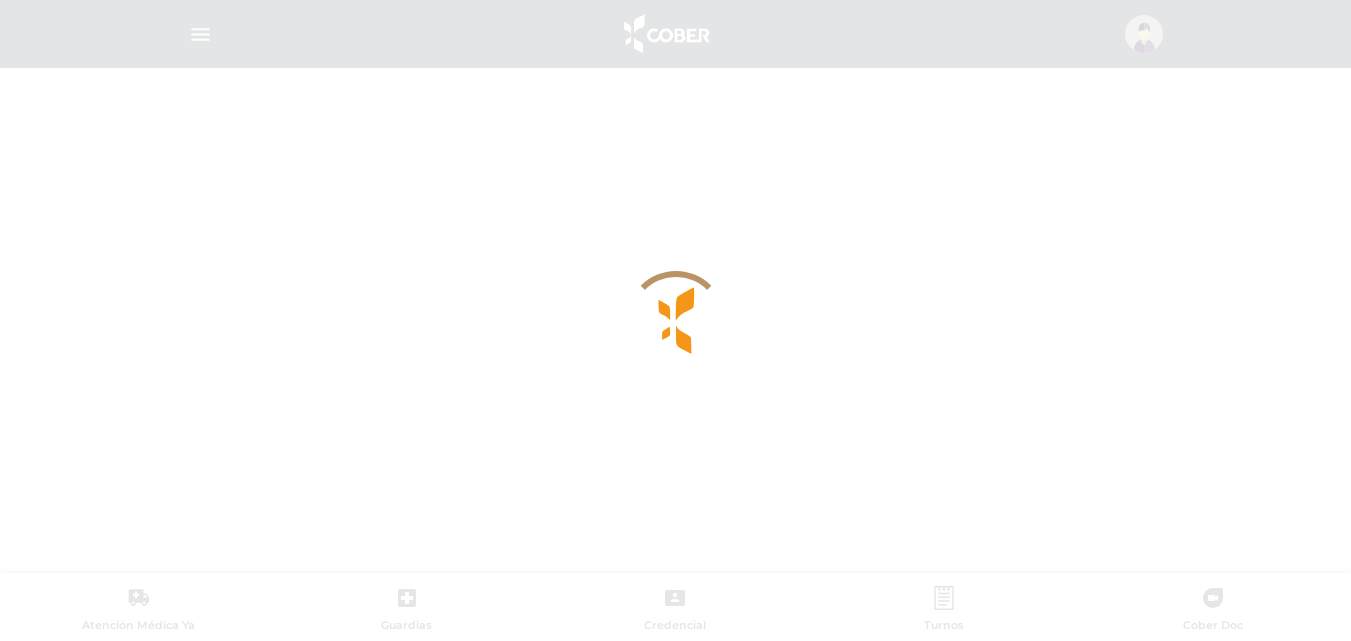scroll, scrollTop: 0, scrollLeft: 0, axis: both 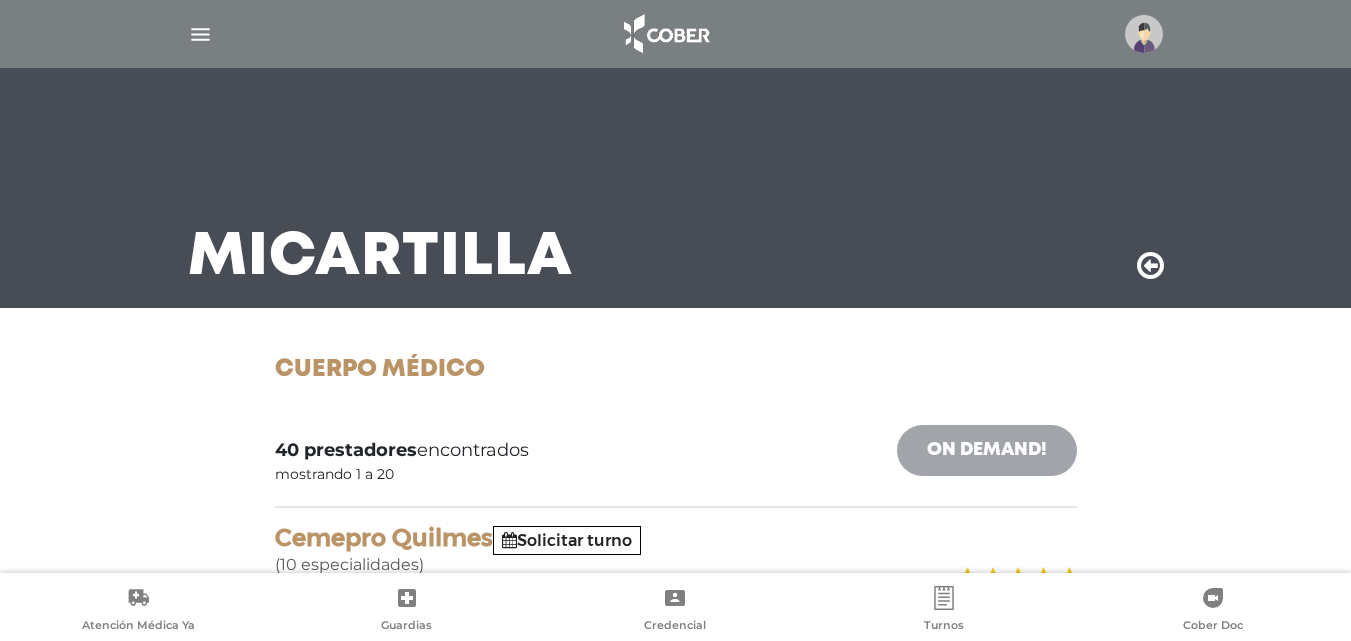 click on "On Demand!" at bounding box center (987, 450) 